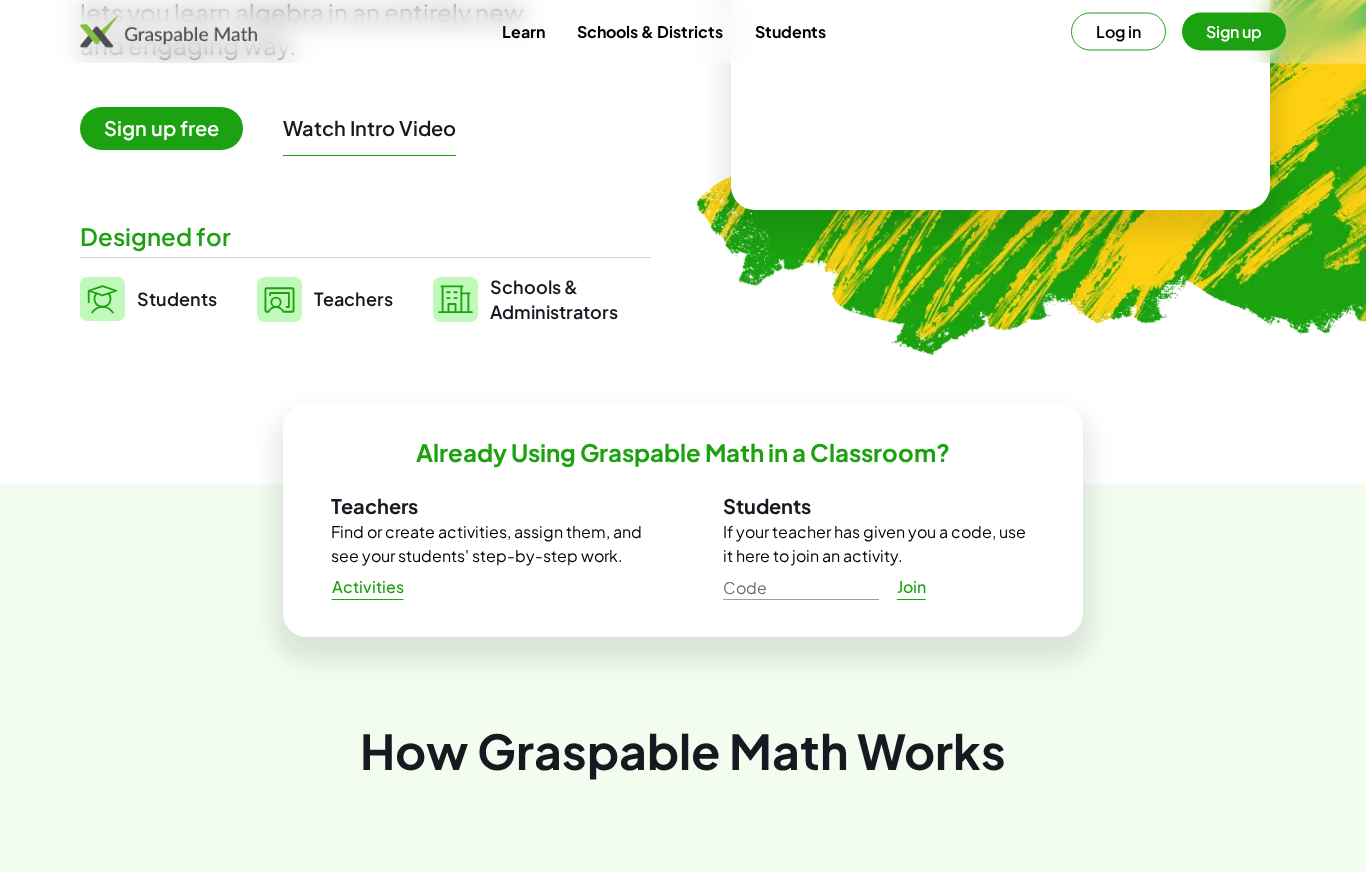 scroll, scrollTop: 329, scrollLeft: 0, axis: vertical 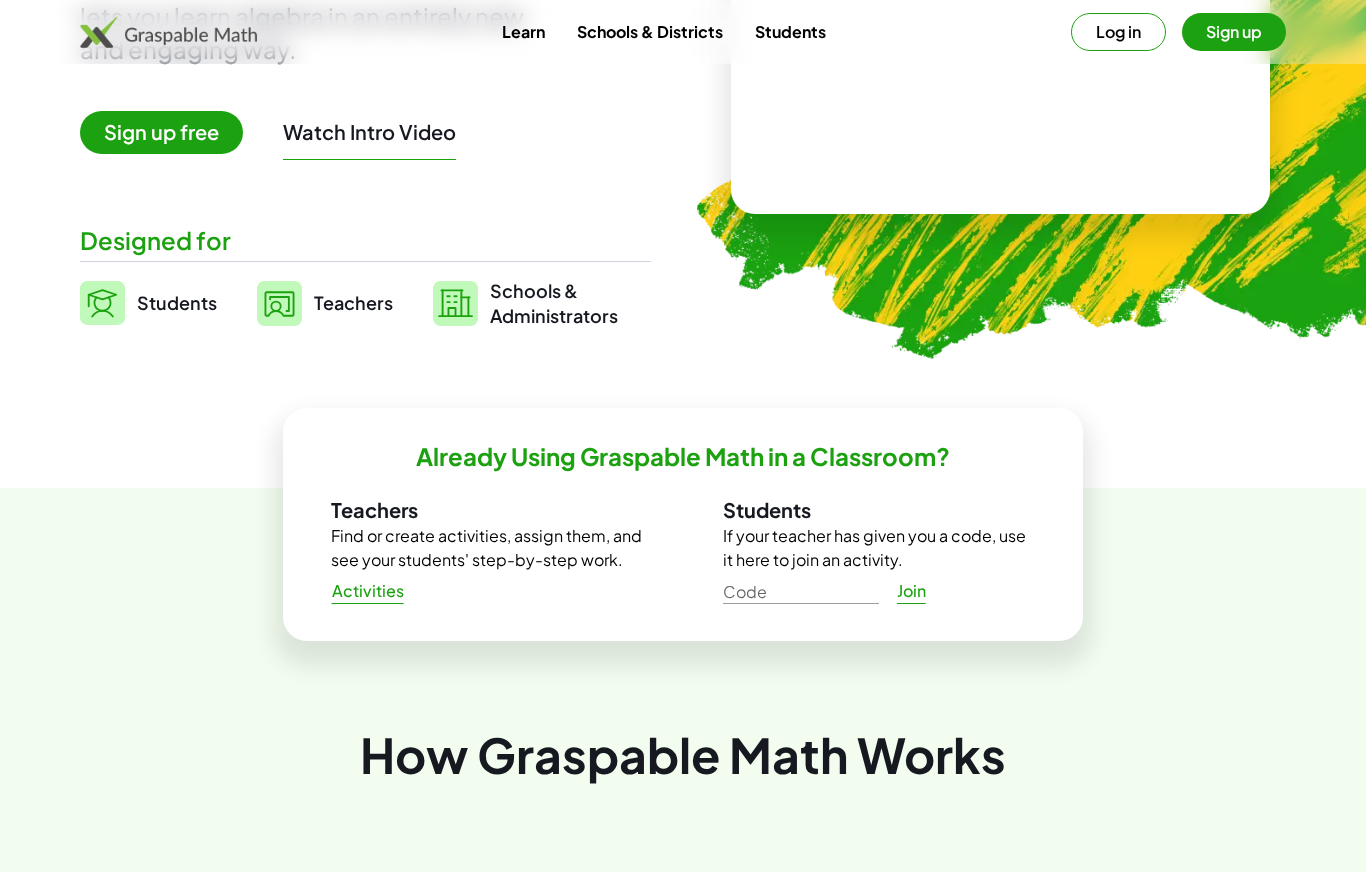 click on "Activities" 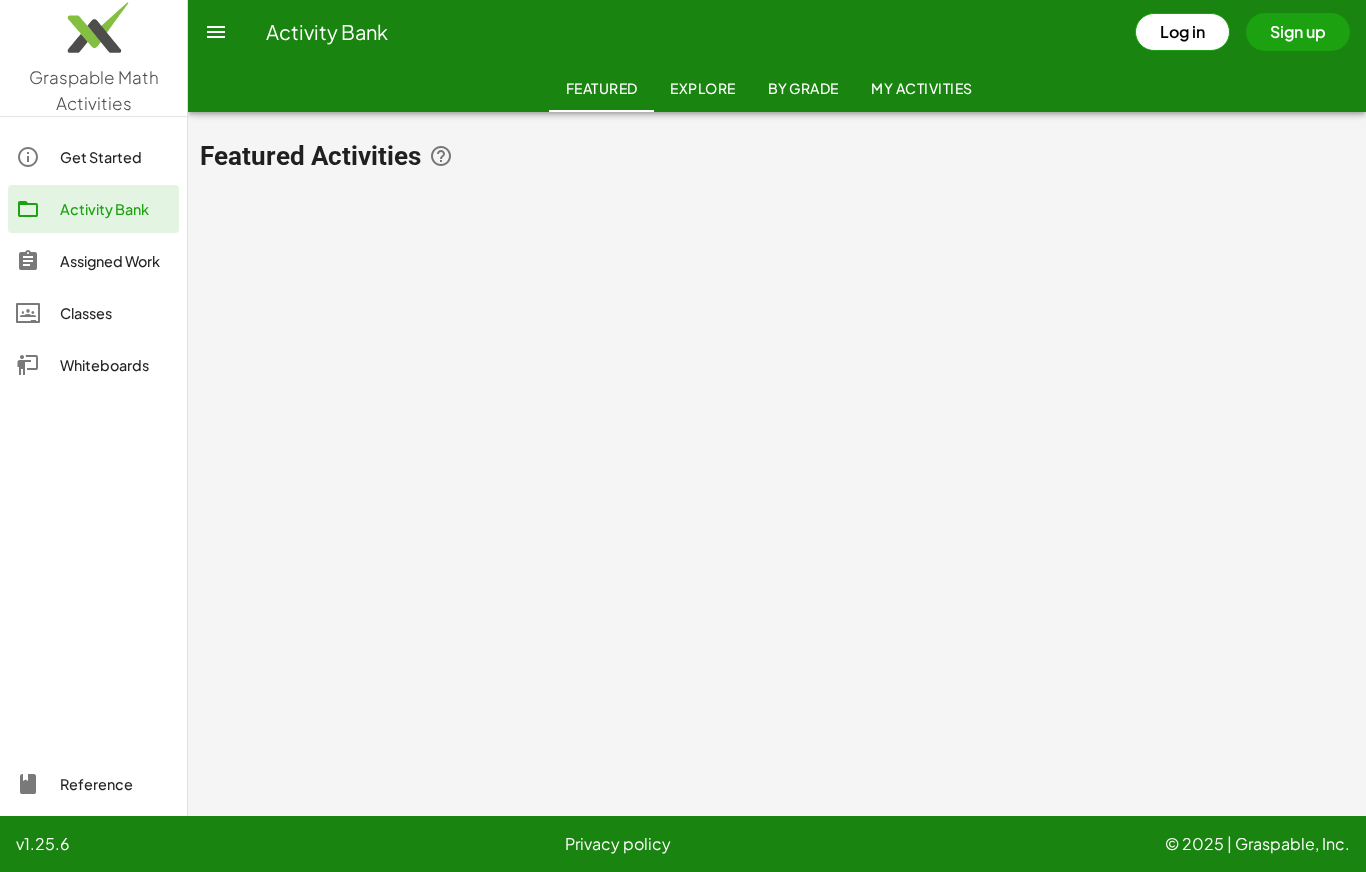 click on "Whiteboards" 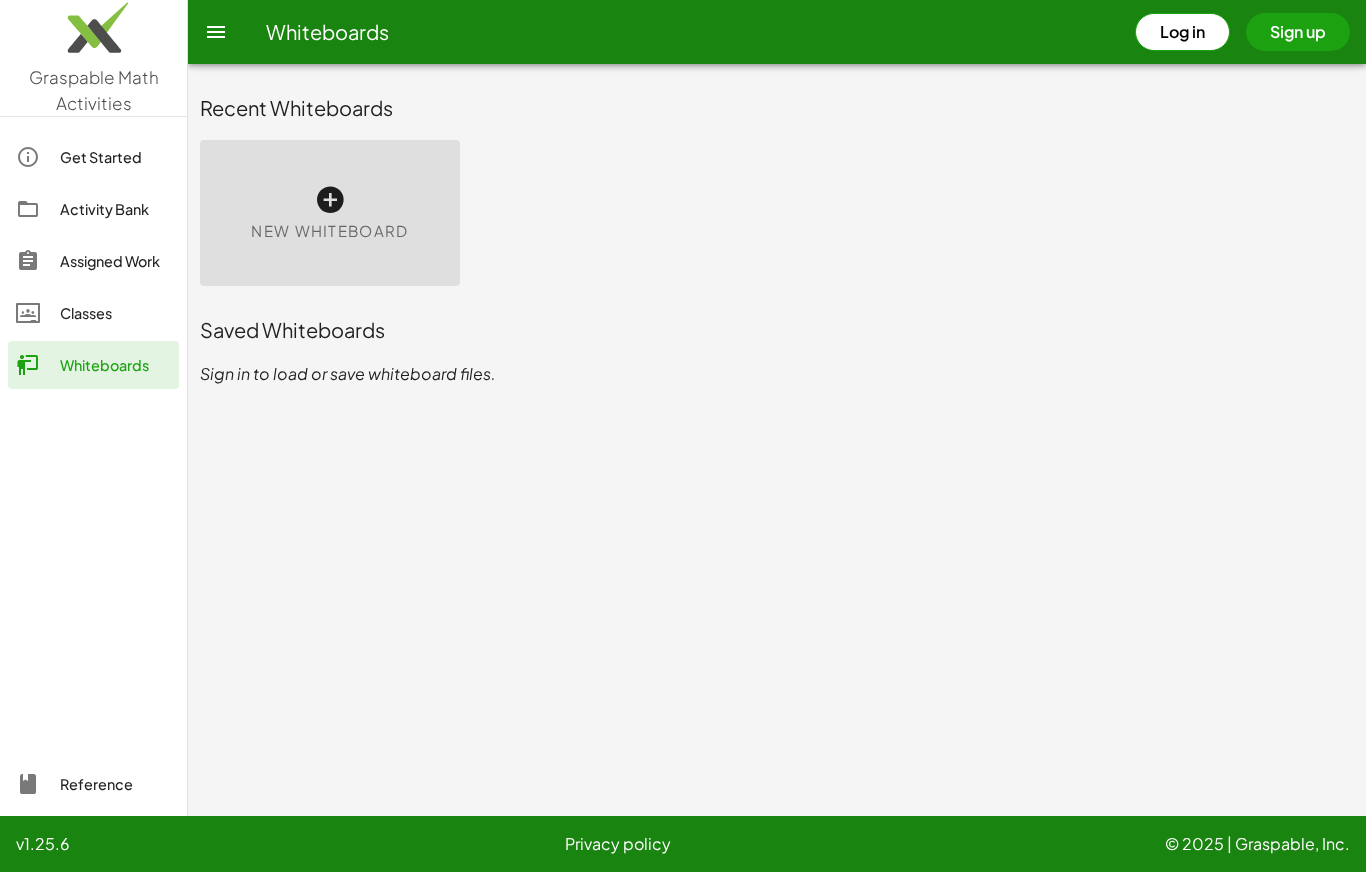 click at bounding box center (330, 200) 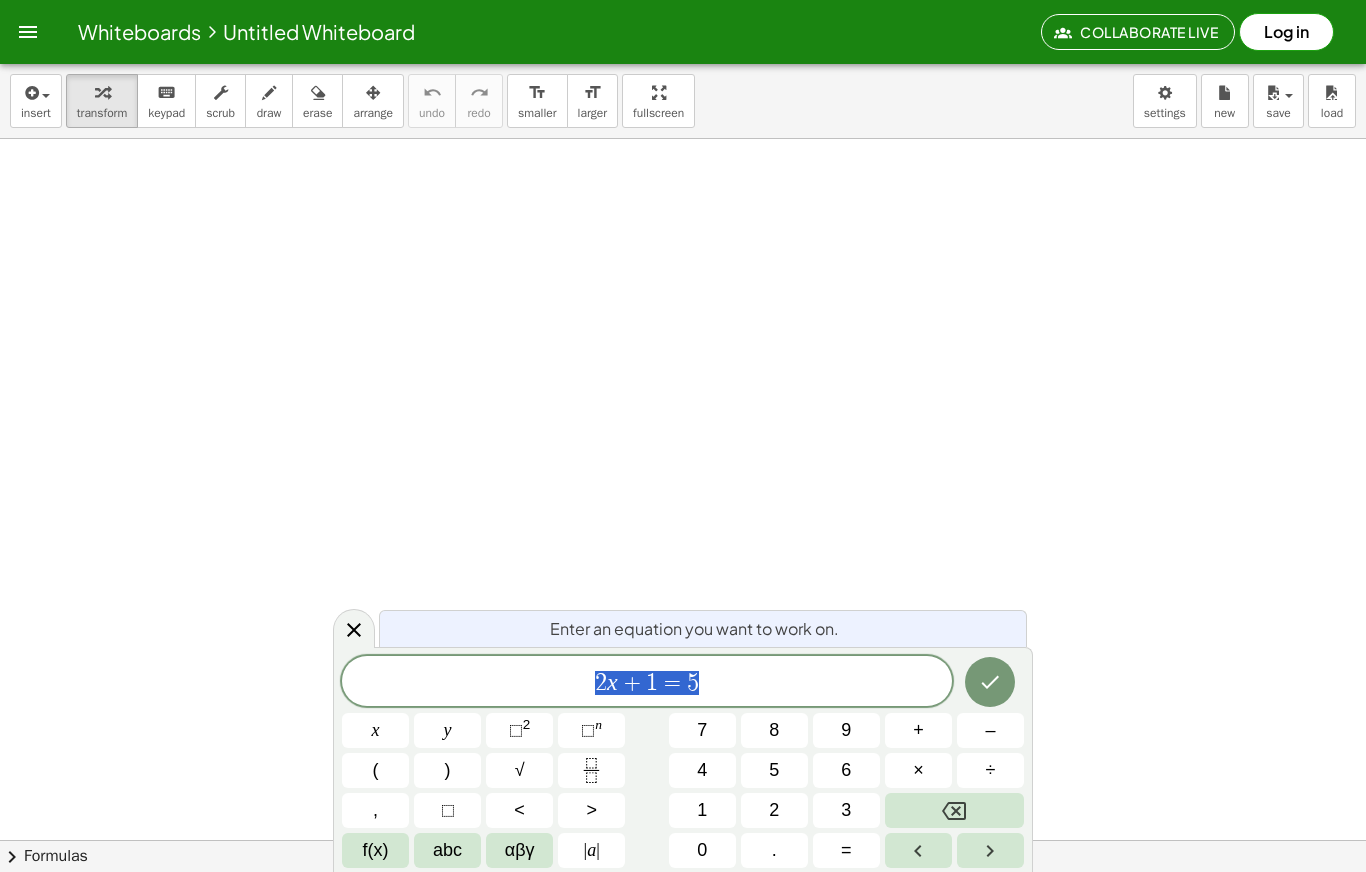 click 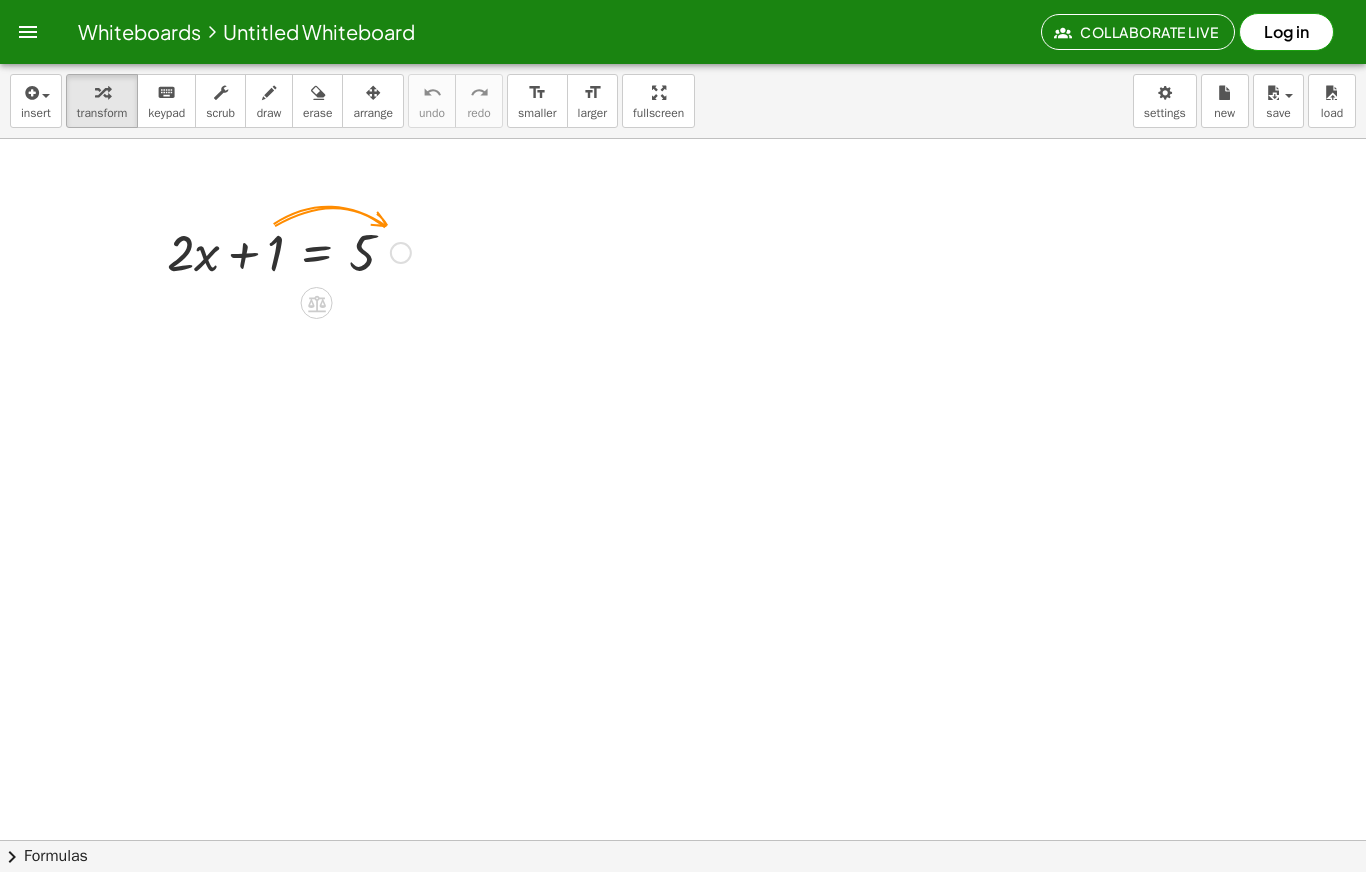 click 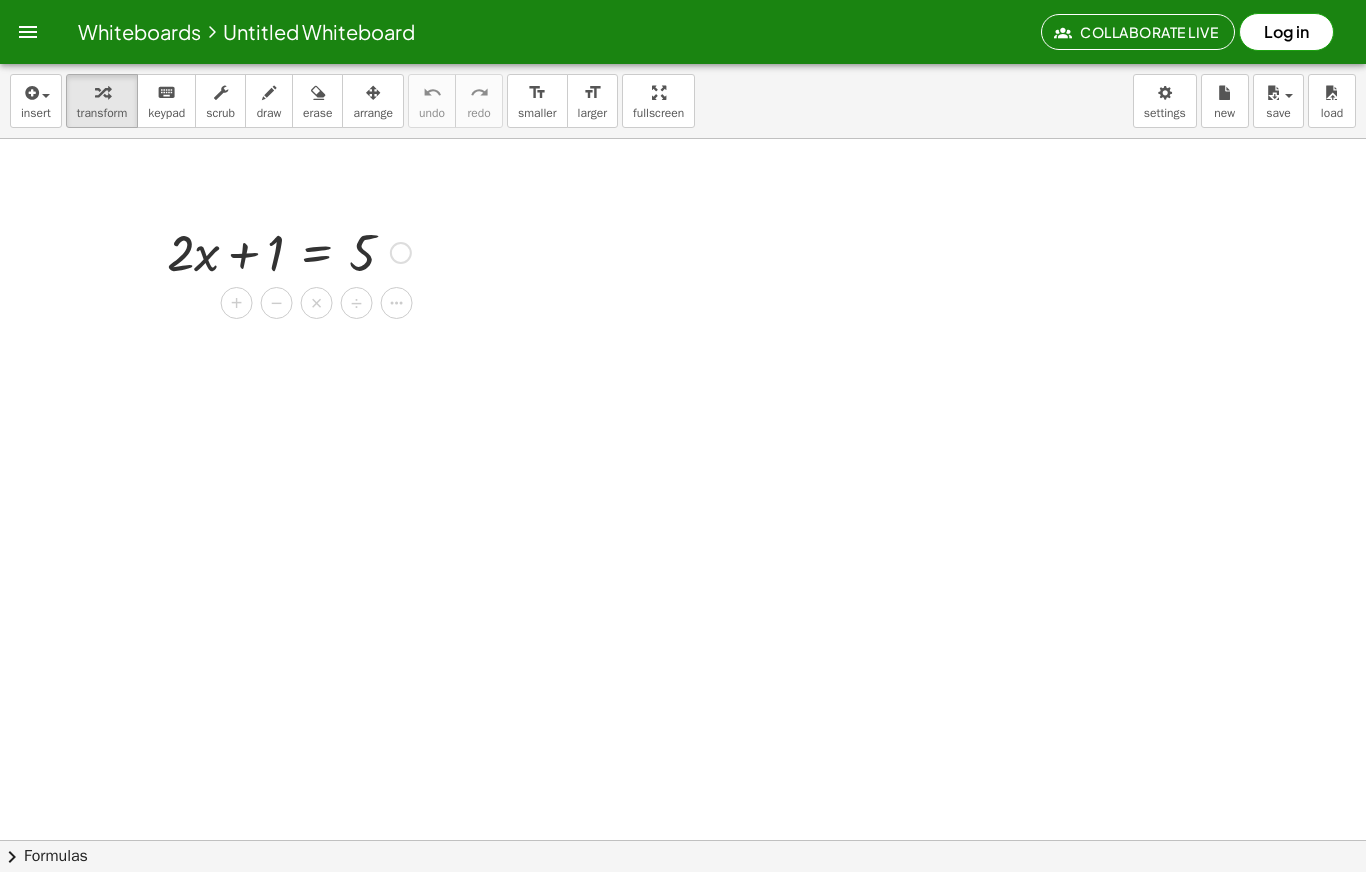 click on "−" at bounding box center [277, 303] 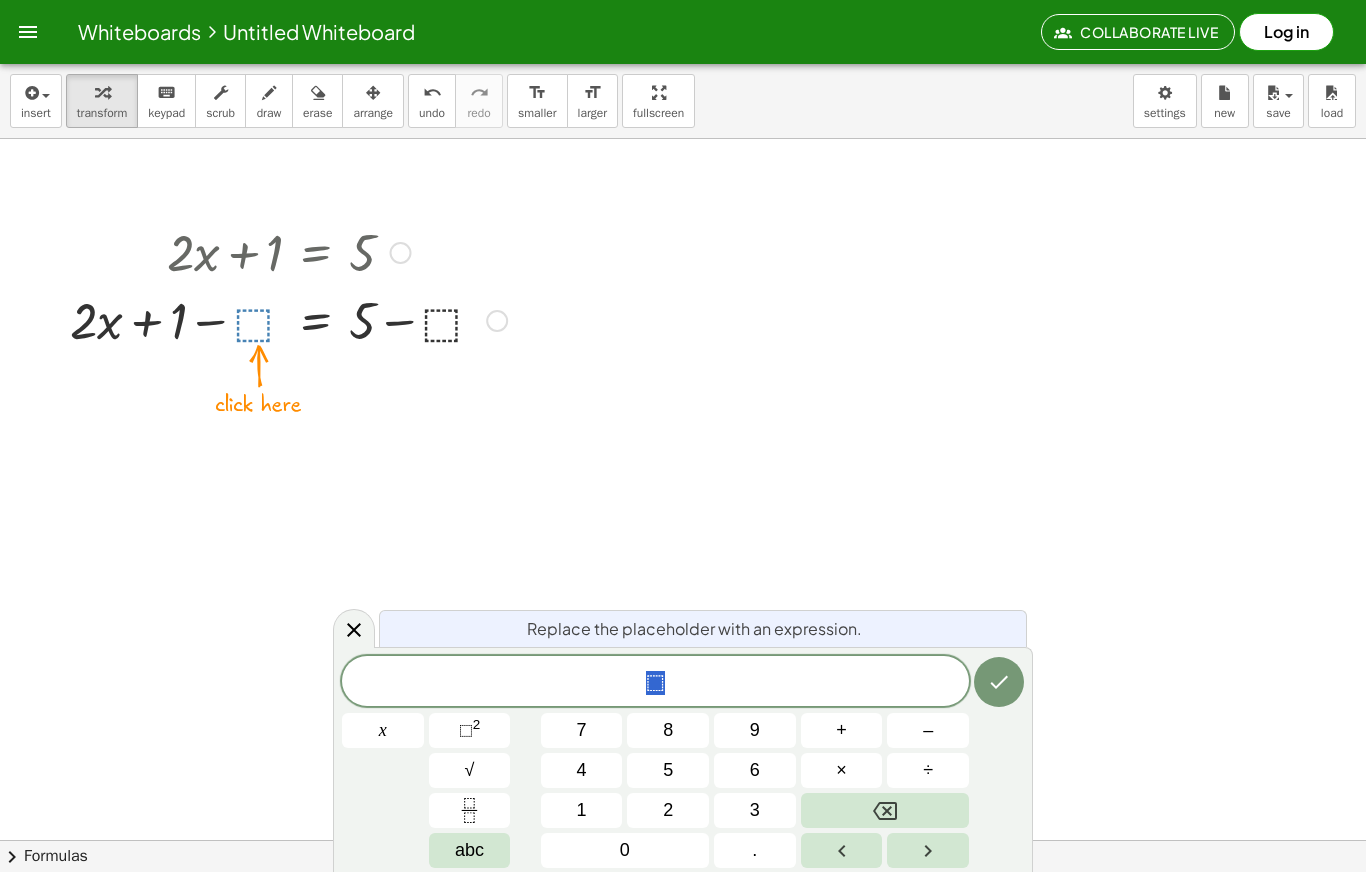 click on "1" at bounding box center (582, 810) 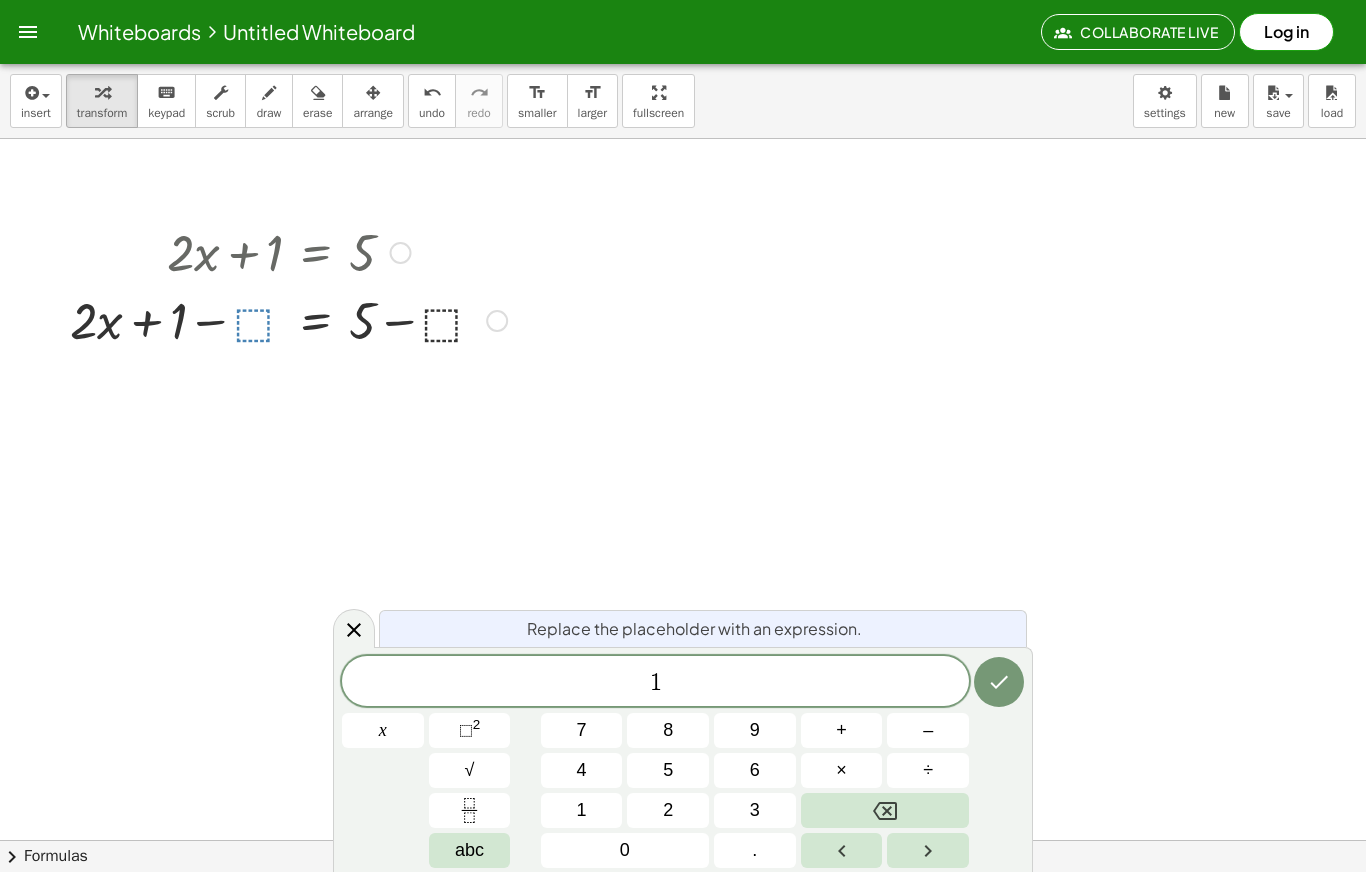 scroll, scrollTop: 2, scrollLeft: 0, axis: vertical 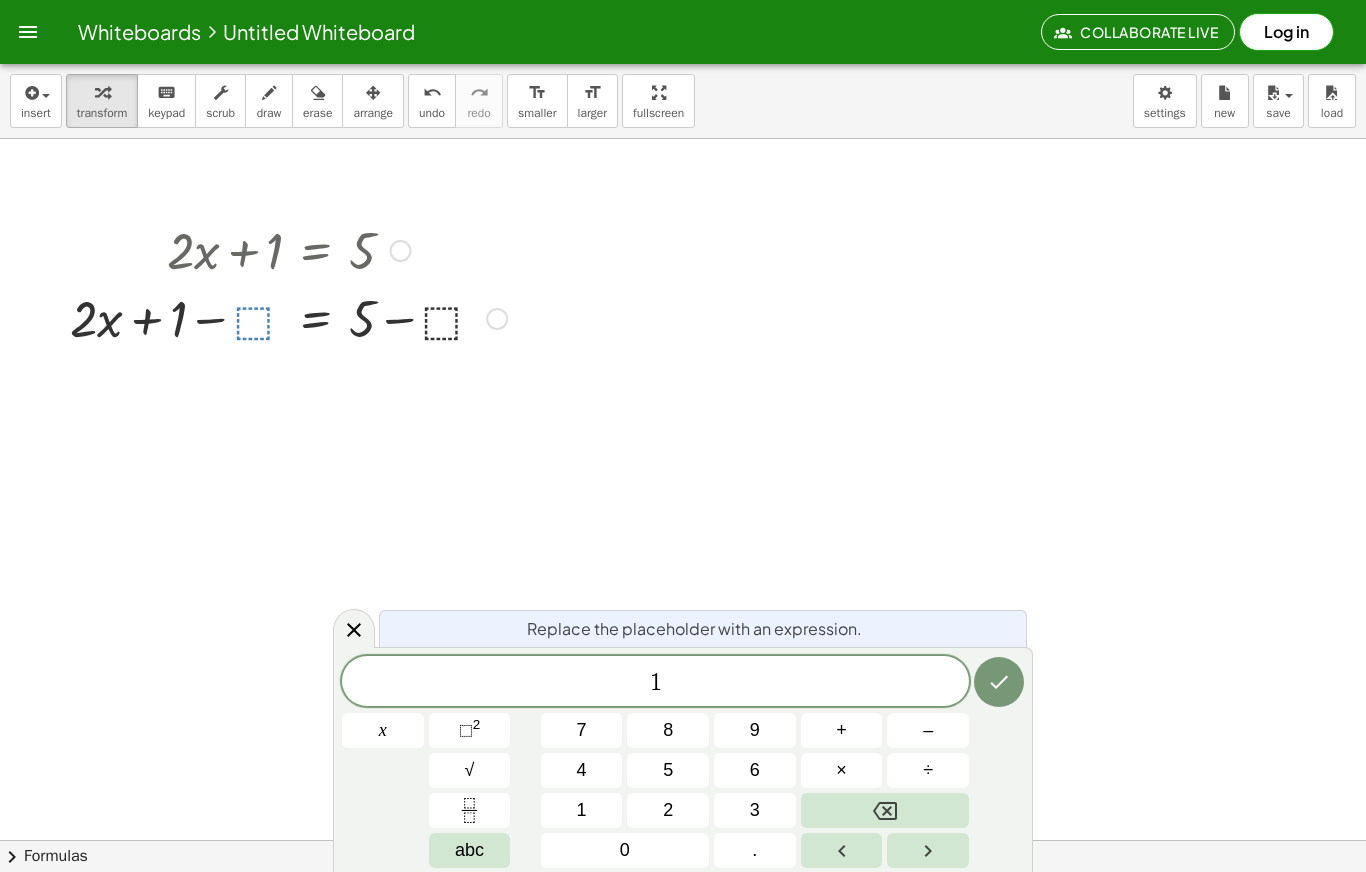 click 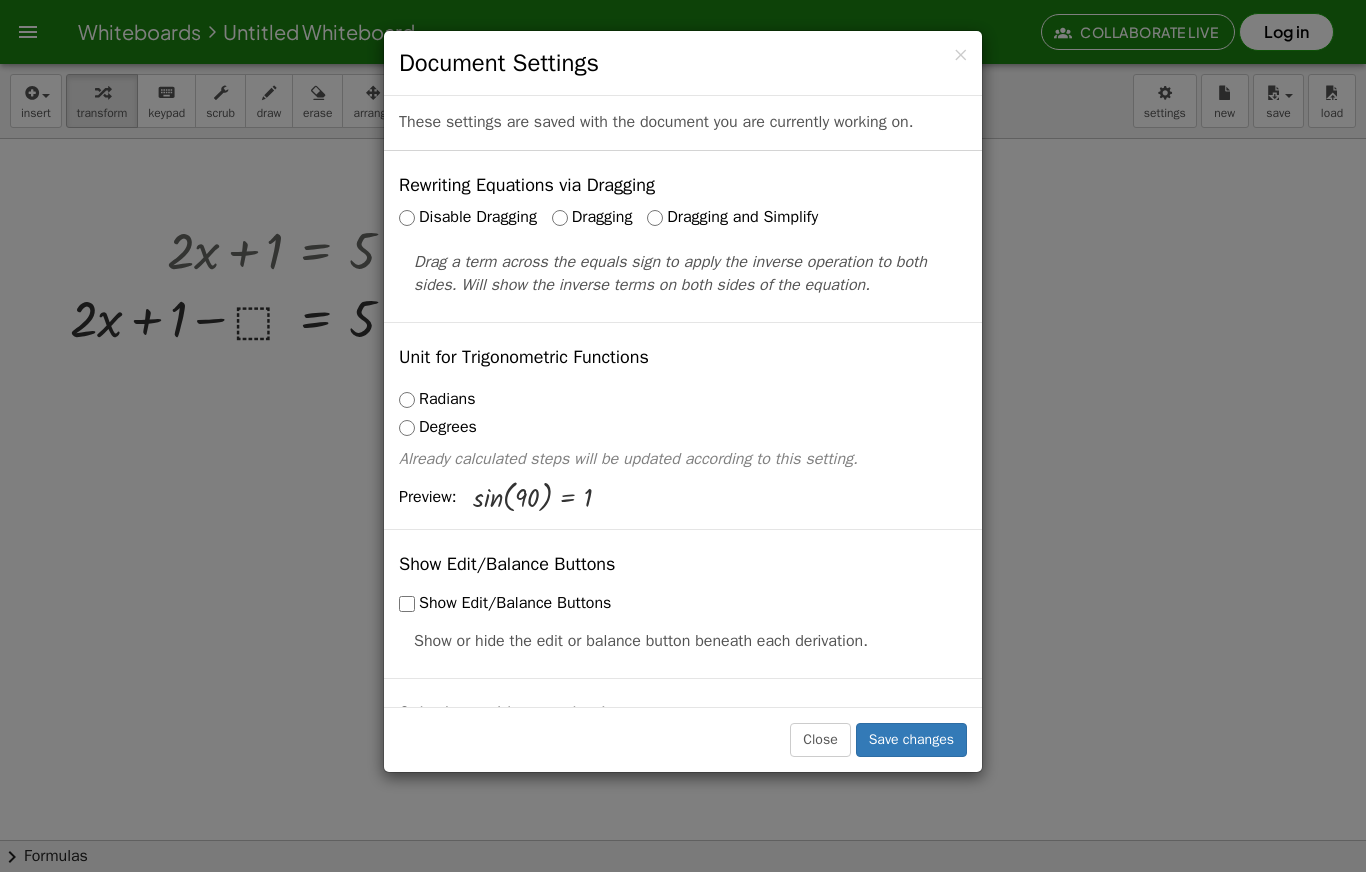click on "Dragging and Simplify" at bounding box center (732, 217) 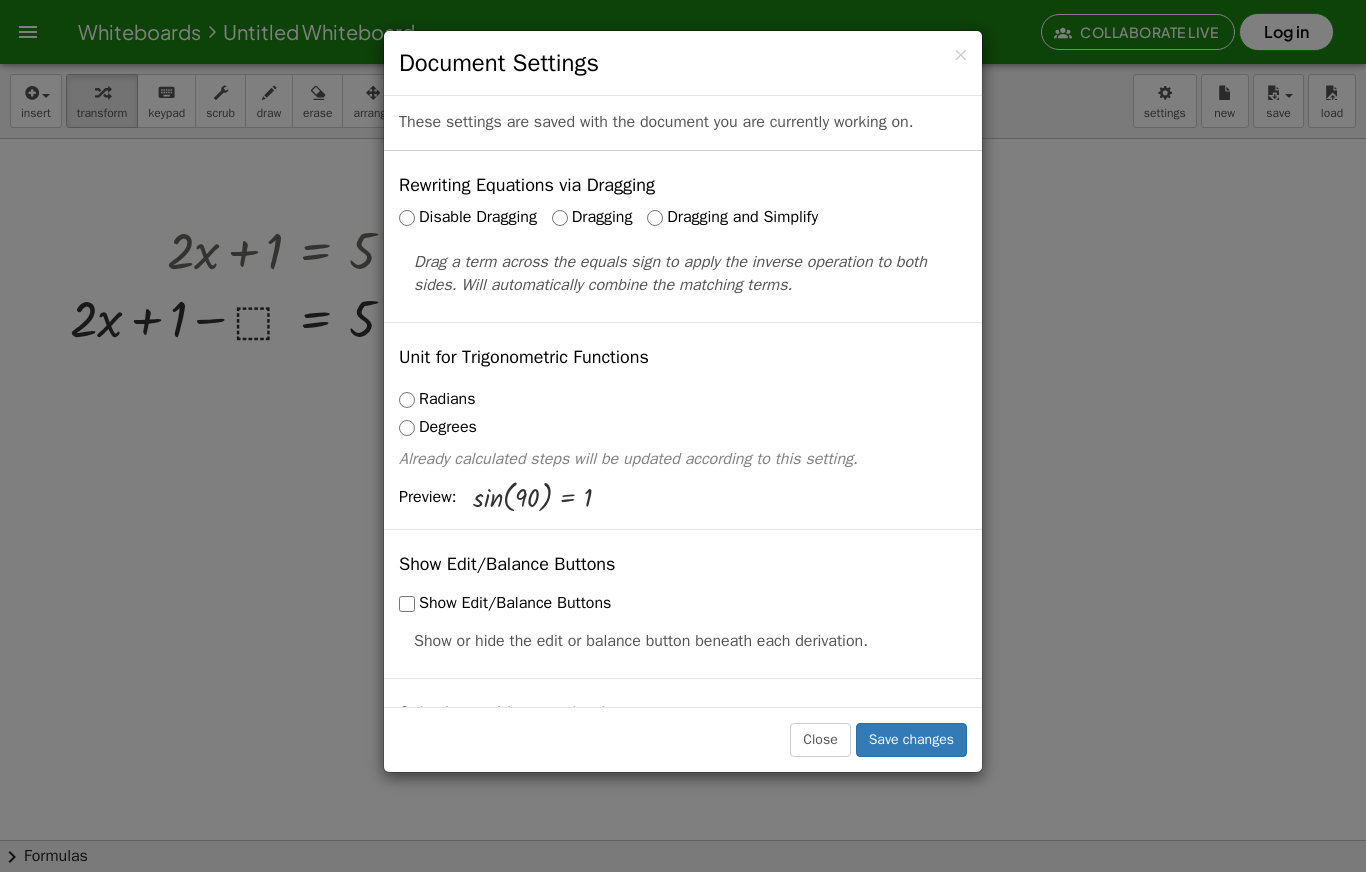 click on "Save changes" at bounding box center [911, 740] 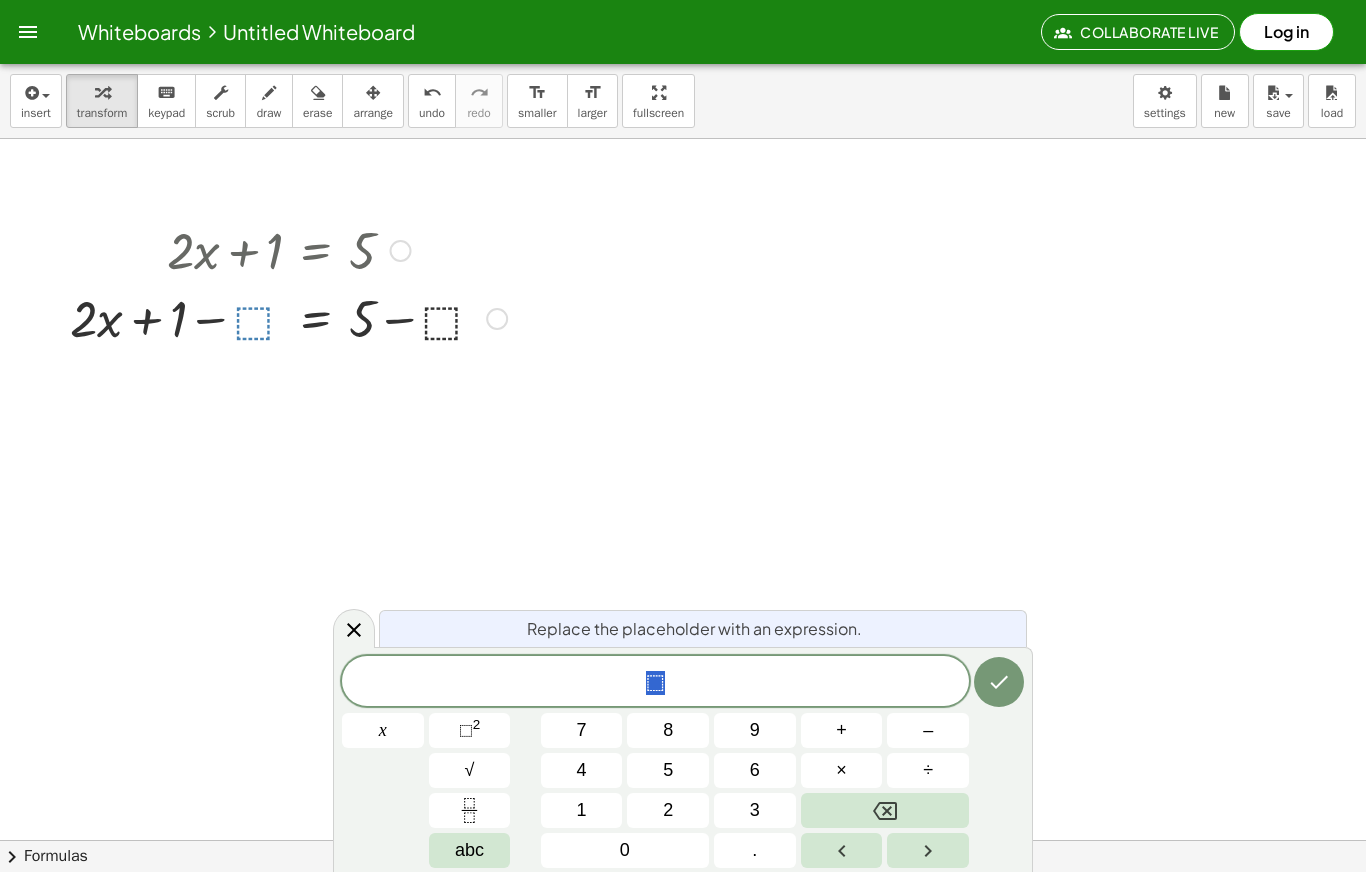 click at bounding box center (288, 249) 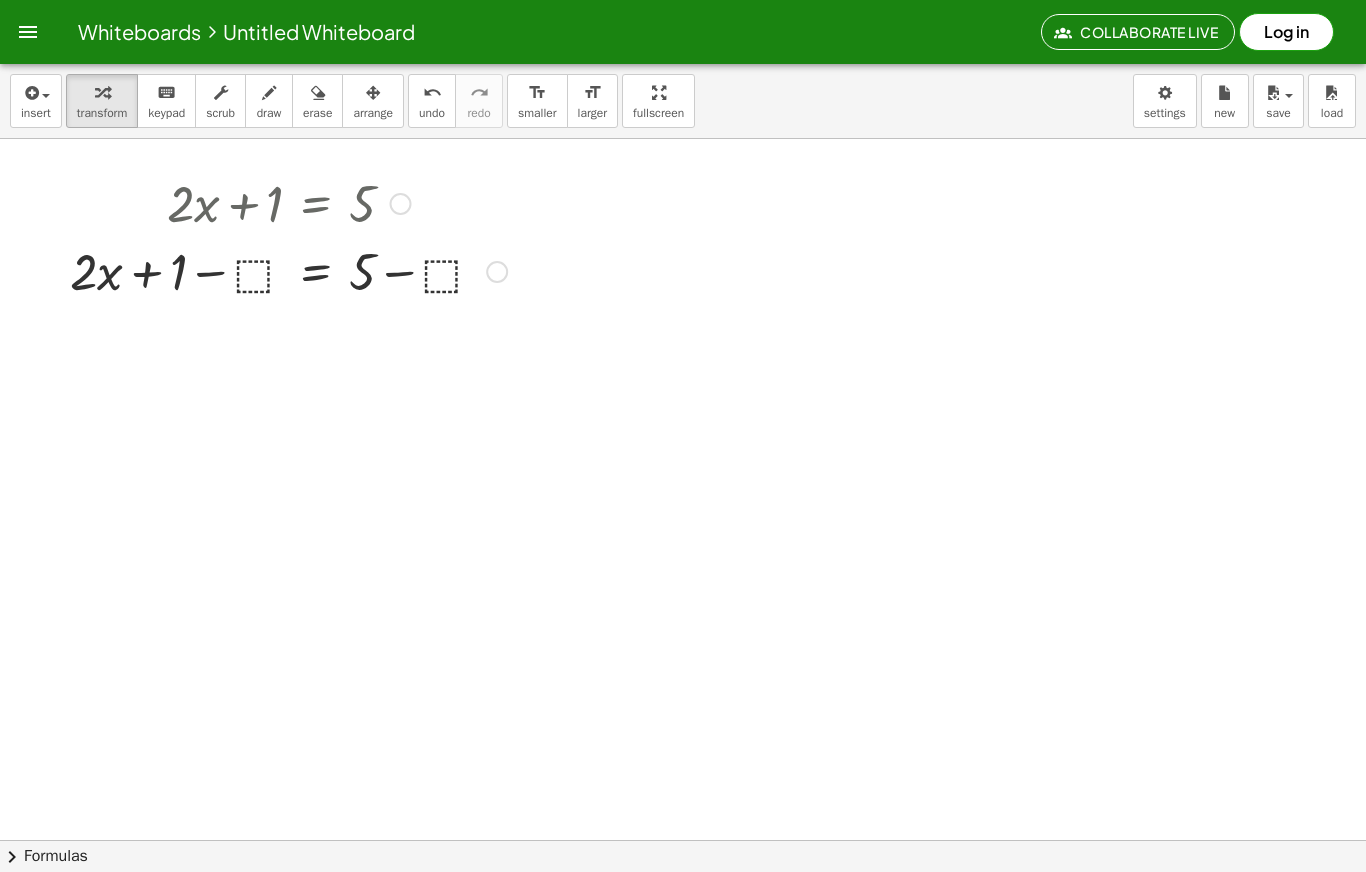 scroll, scrollTop: 33, scrollLeft: 0, axis: vertical 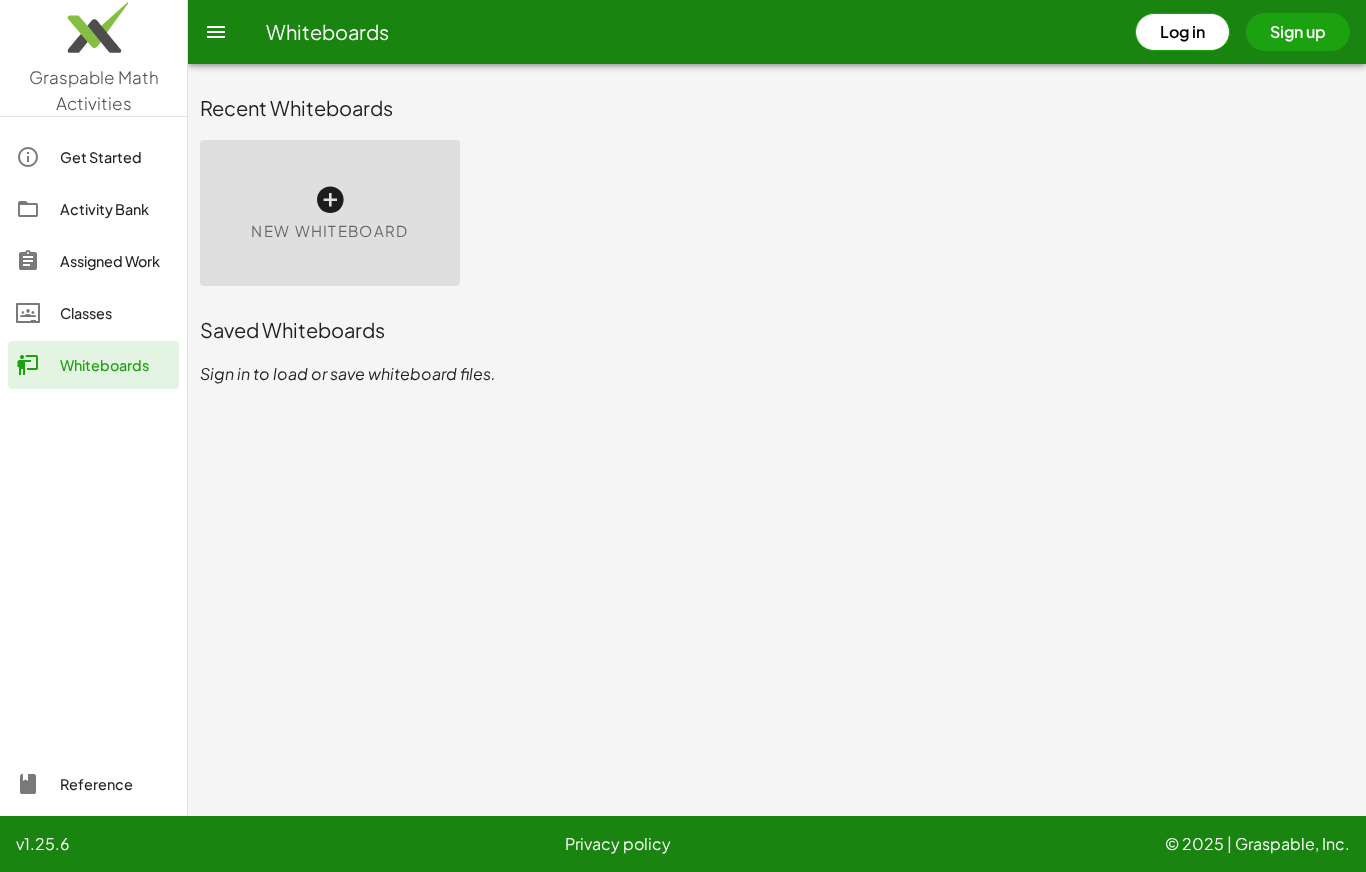 click at bounding box center (330, 200) 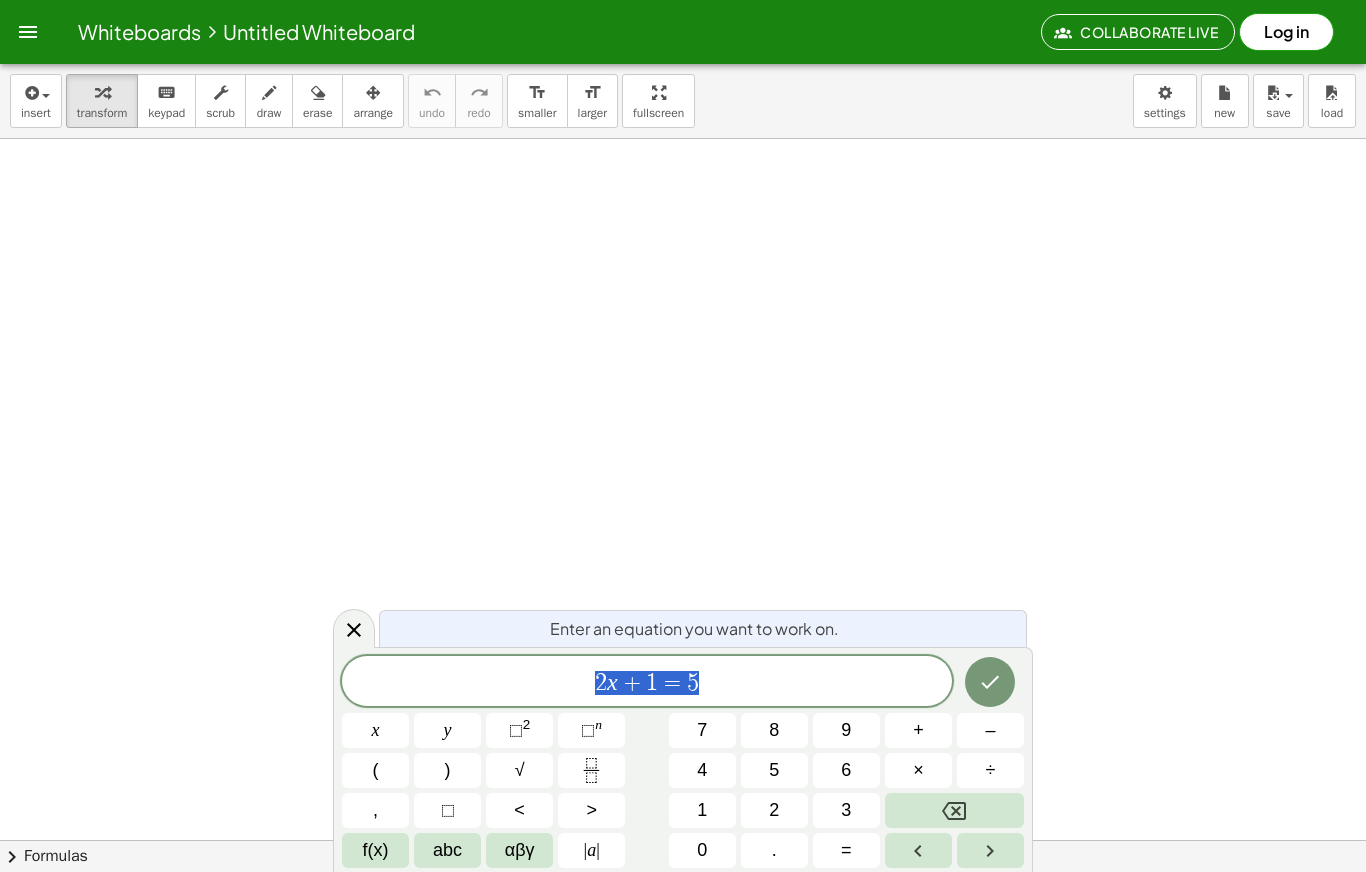 click 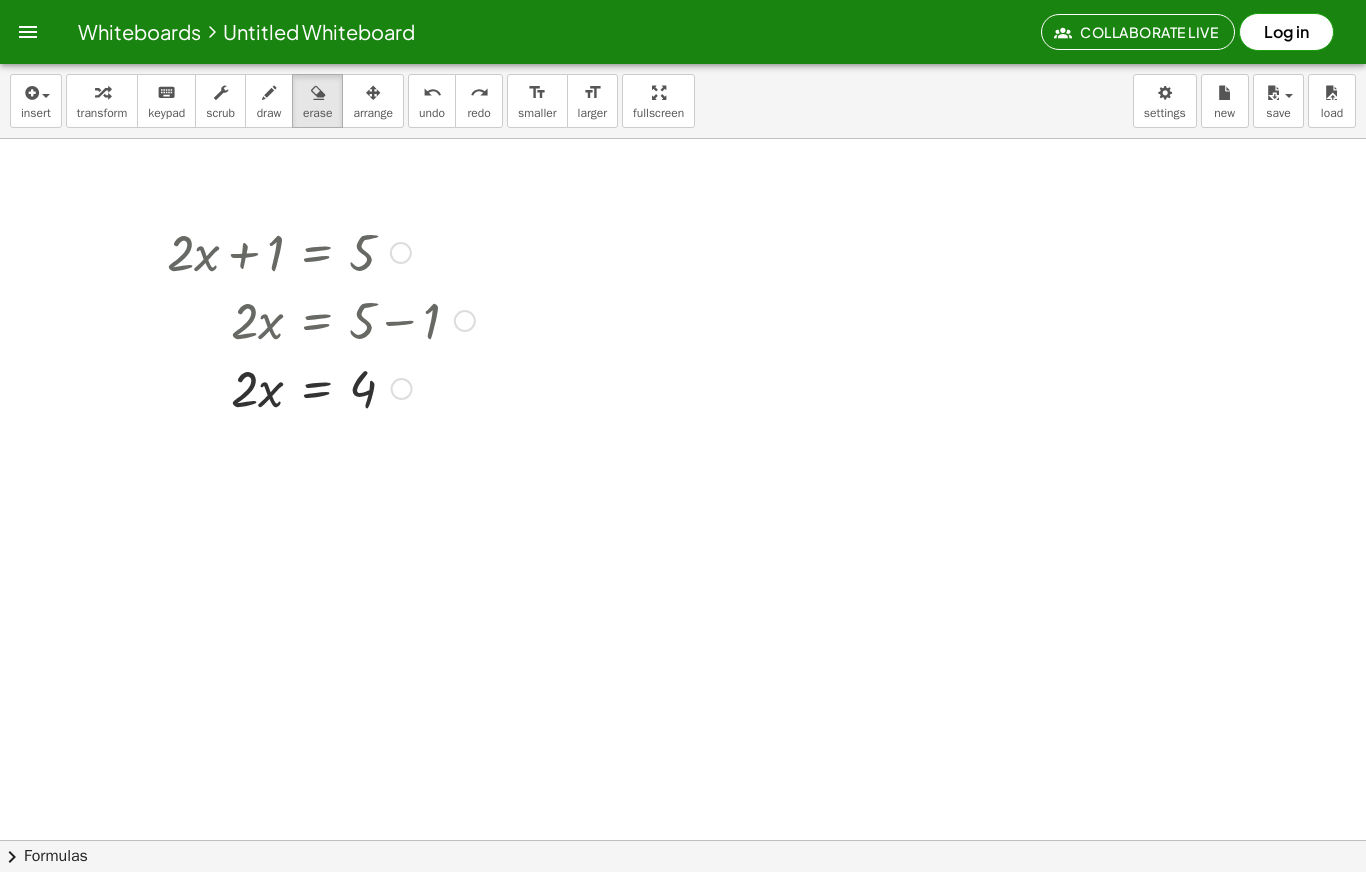click at bounding box center [30, 93] 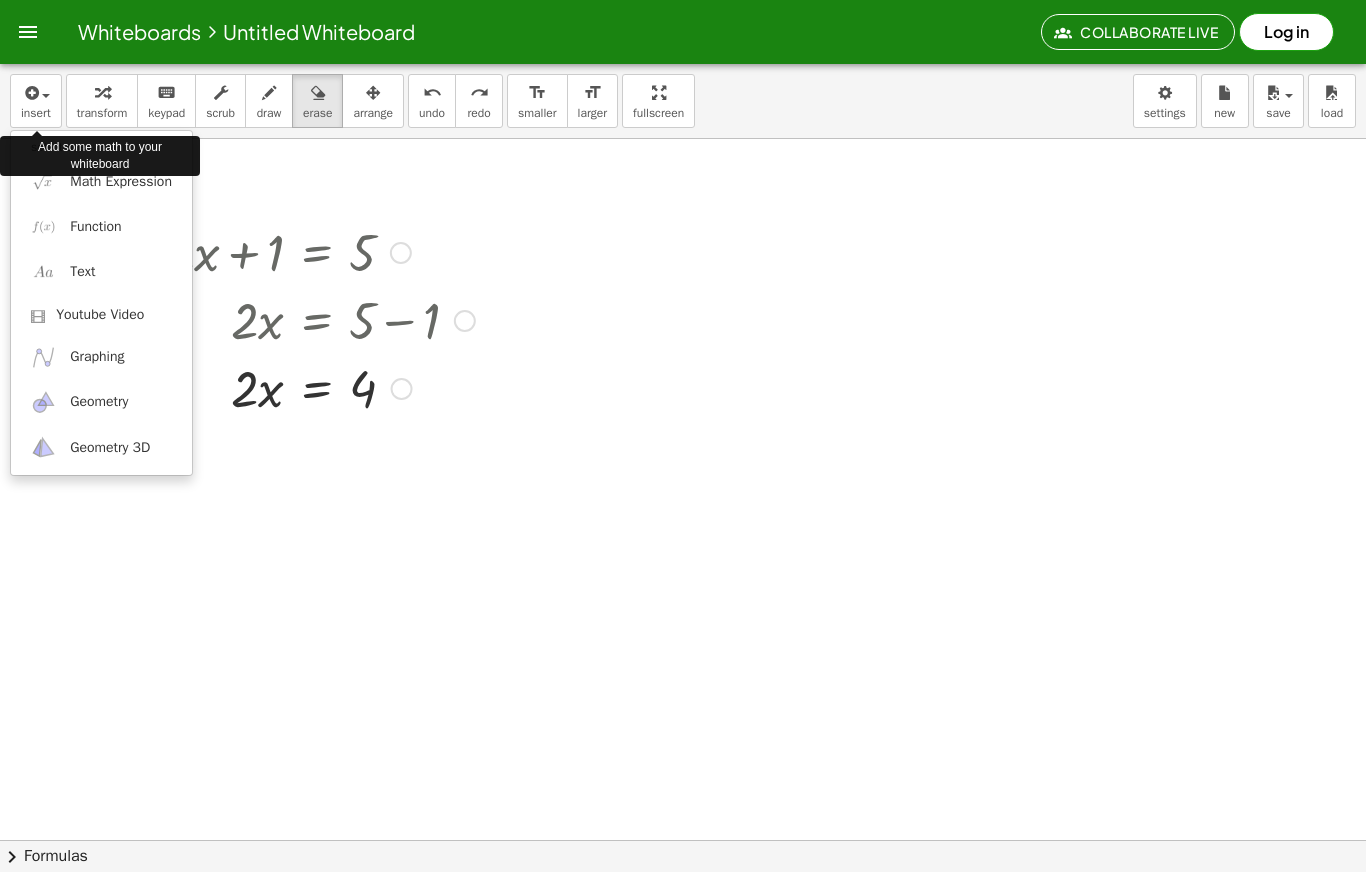 click at bounding box center [683, 436] 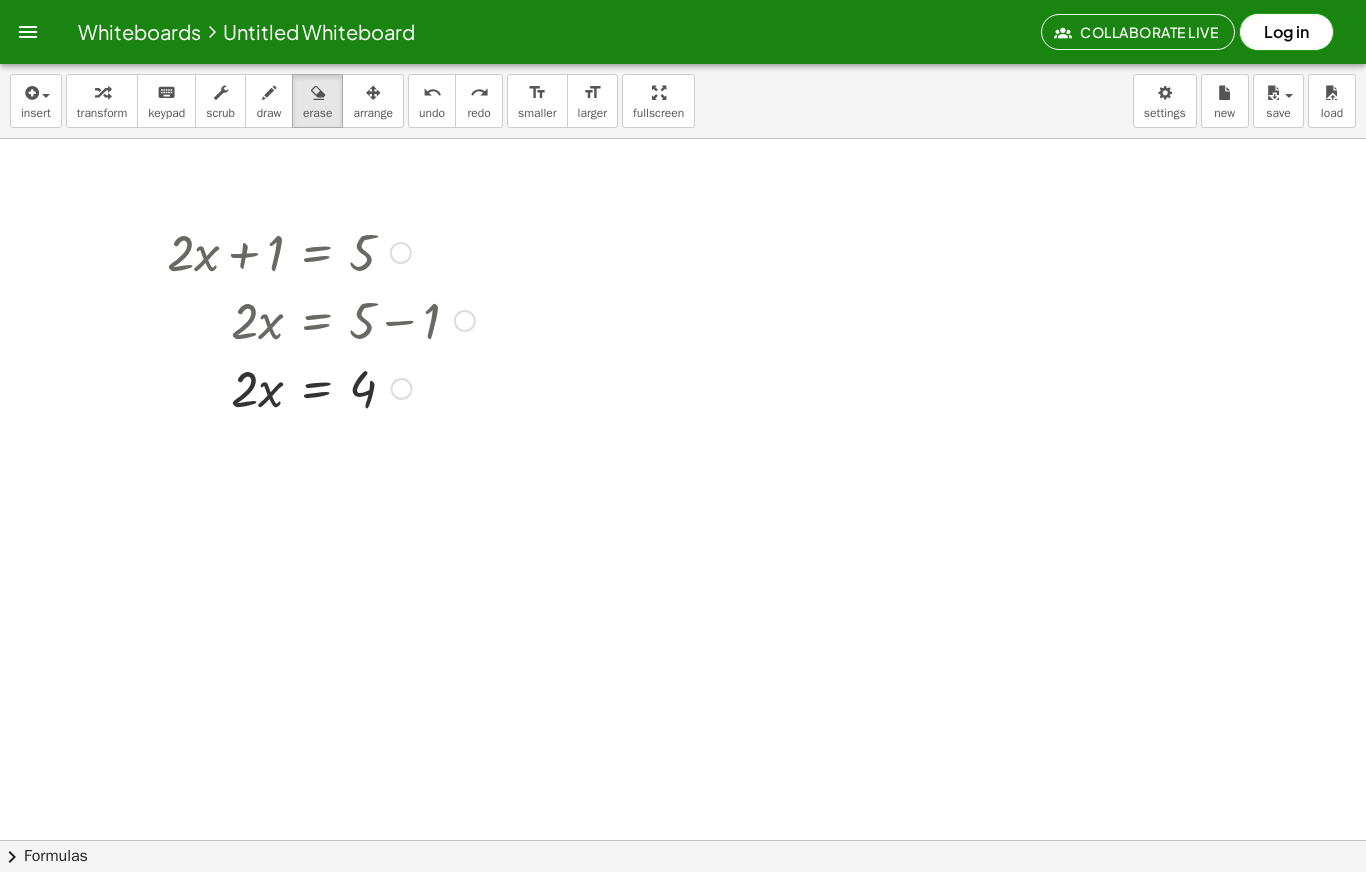 click at bounding box center [30, 93] 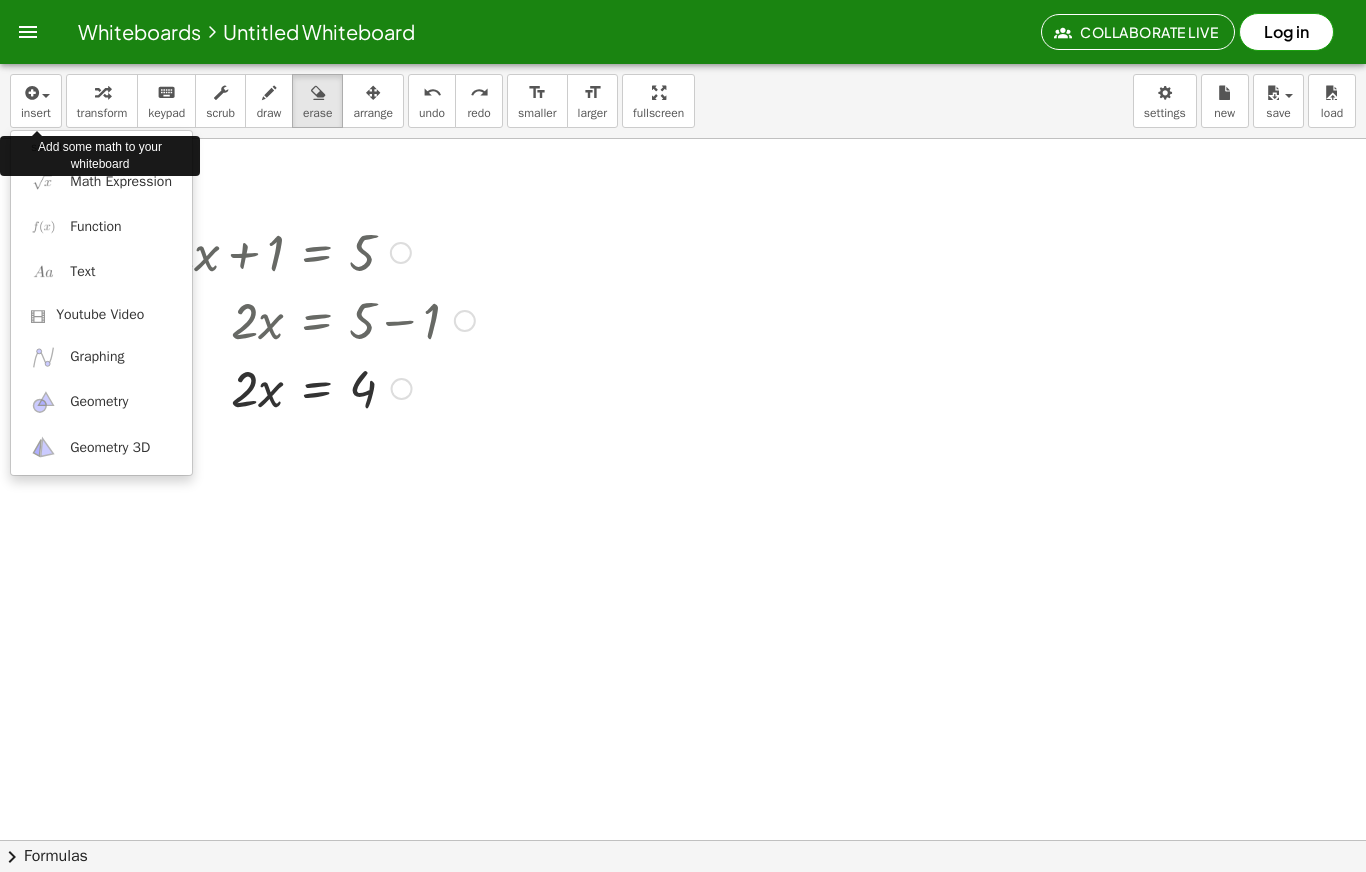 click on "Math Expression" at bounding box center [121, 182] 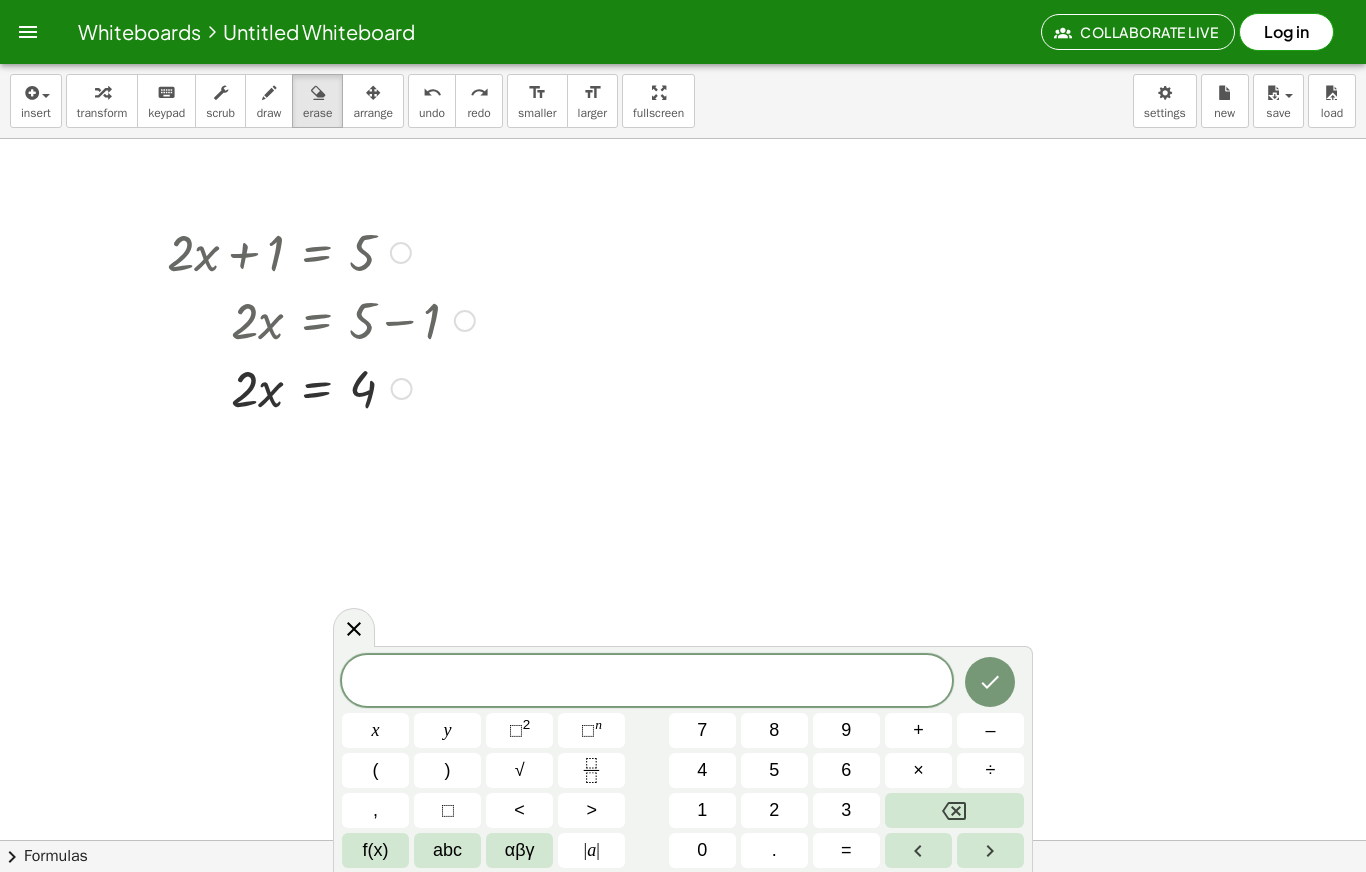 click at bounding box center [647, 682] 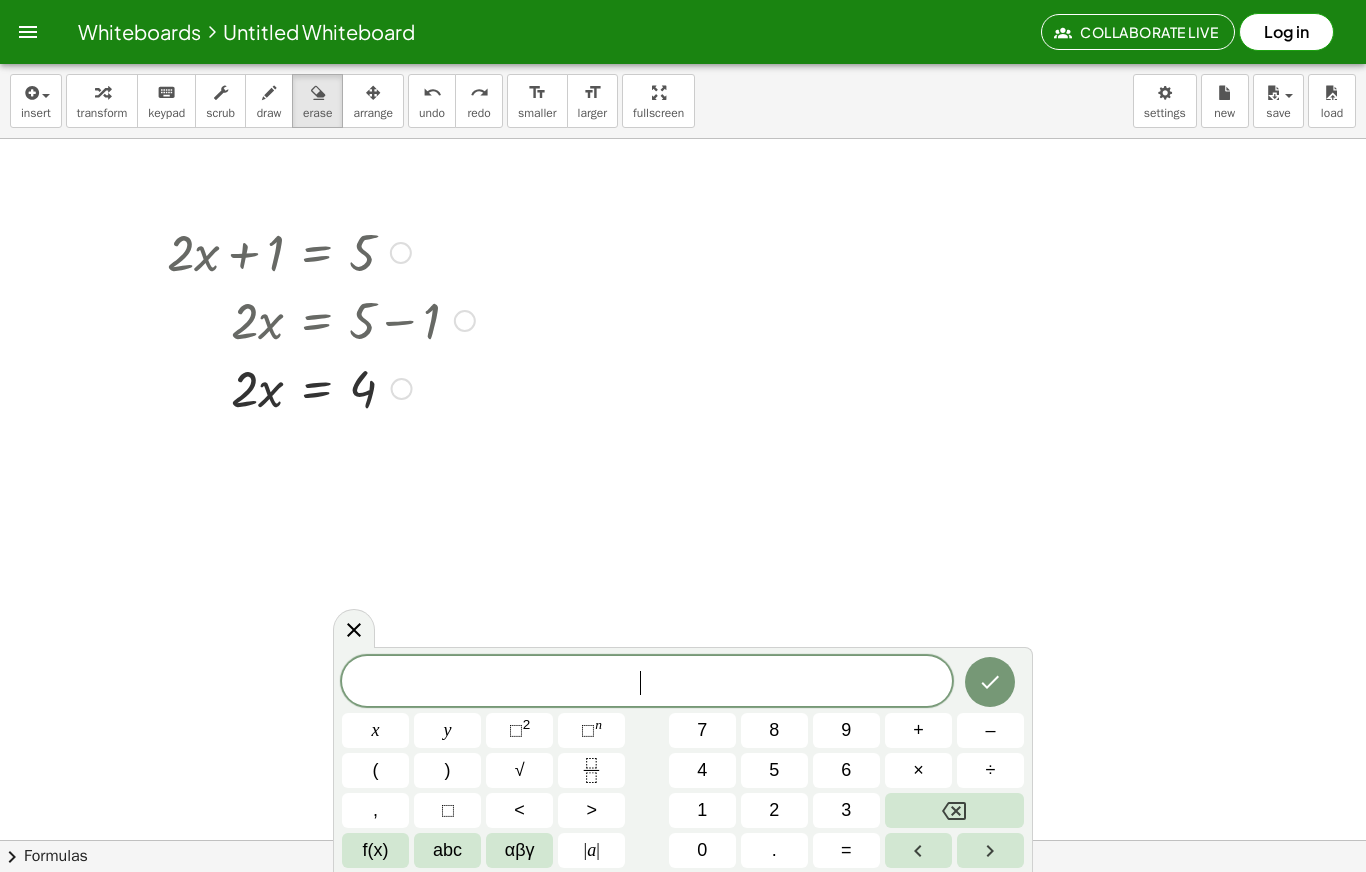 click on "2" at bounding box center [774, 810] 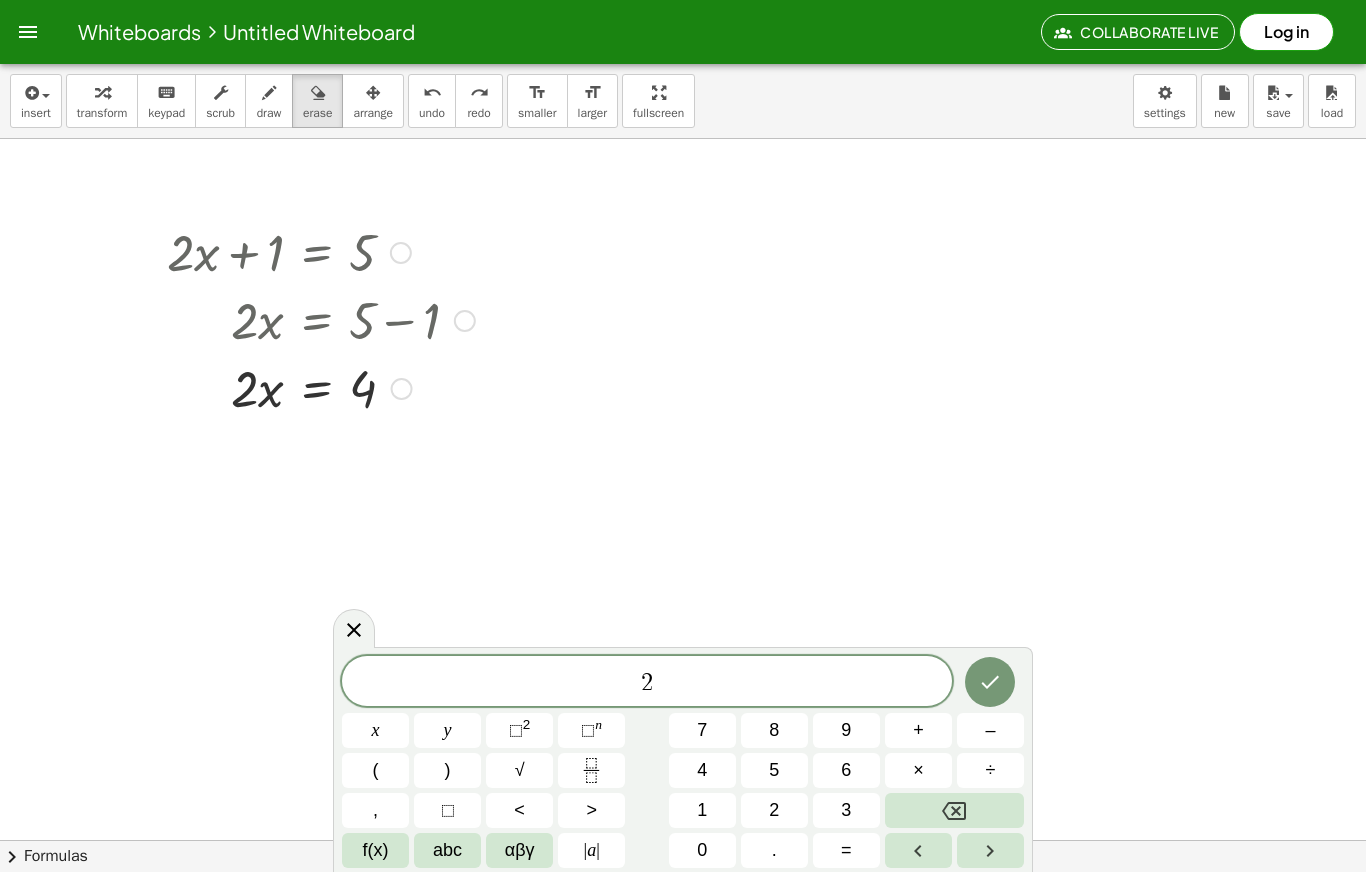 click on "×" at bounding box center [918, 770] 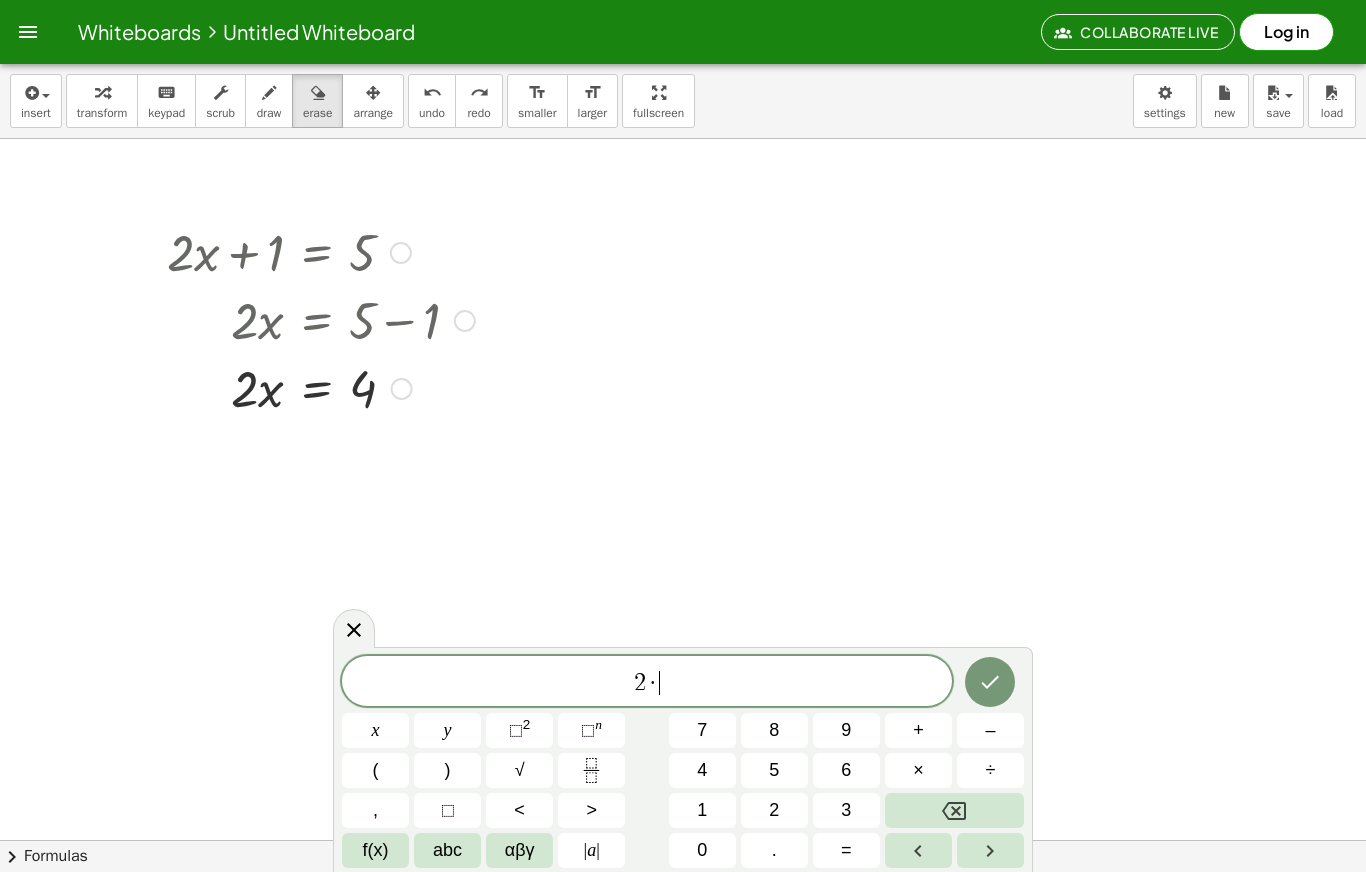 click on "x" at bounding box center [376, 730] 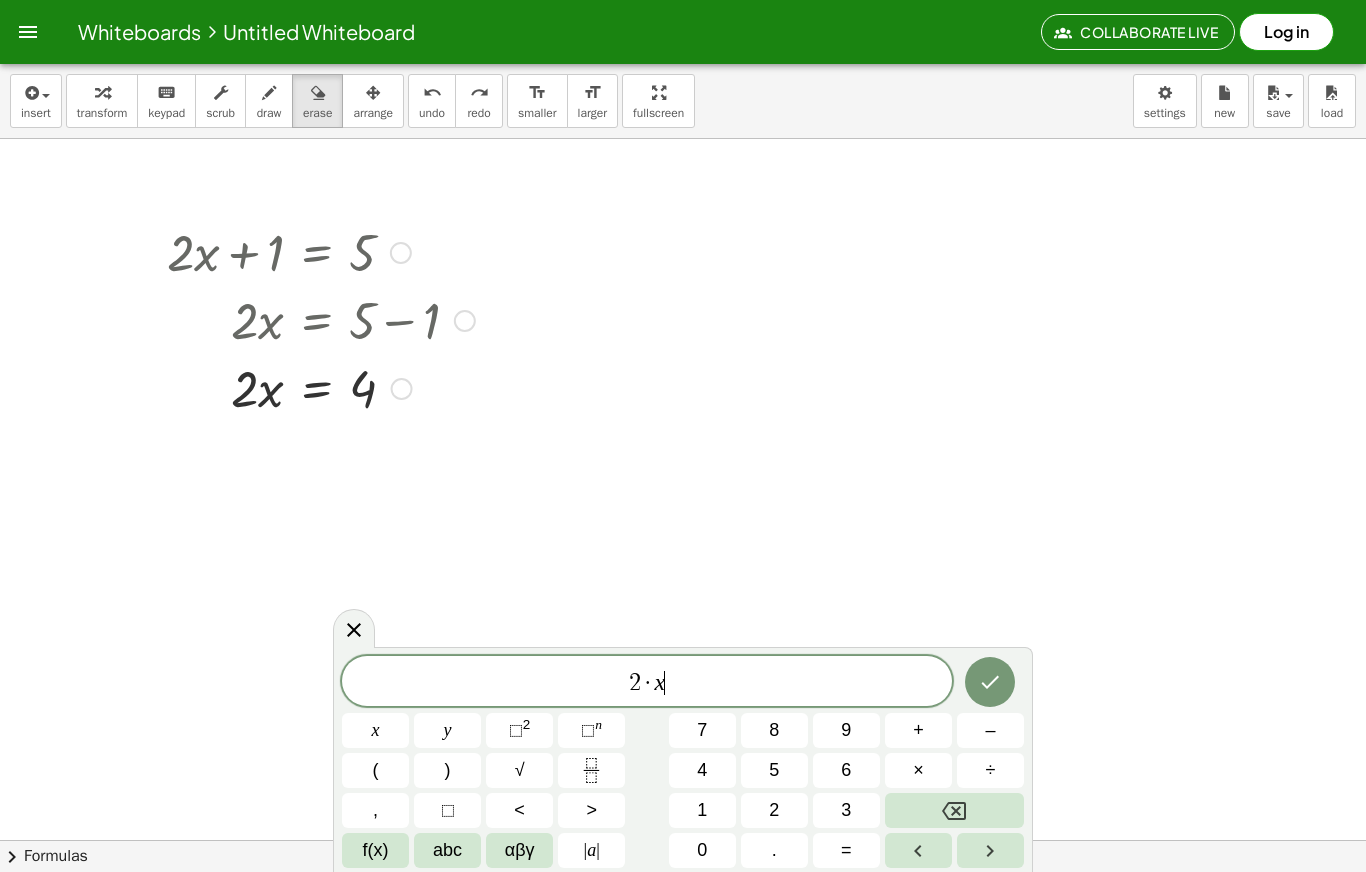 click on "2" at bounding box center [527, 724] 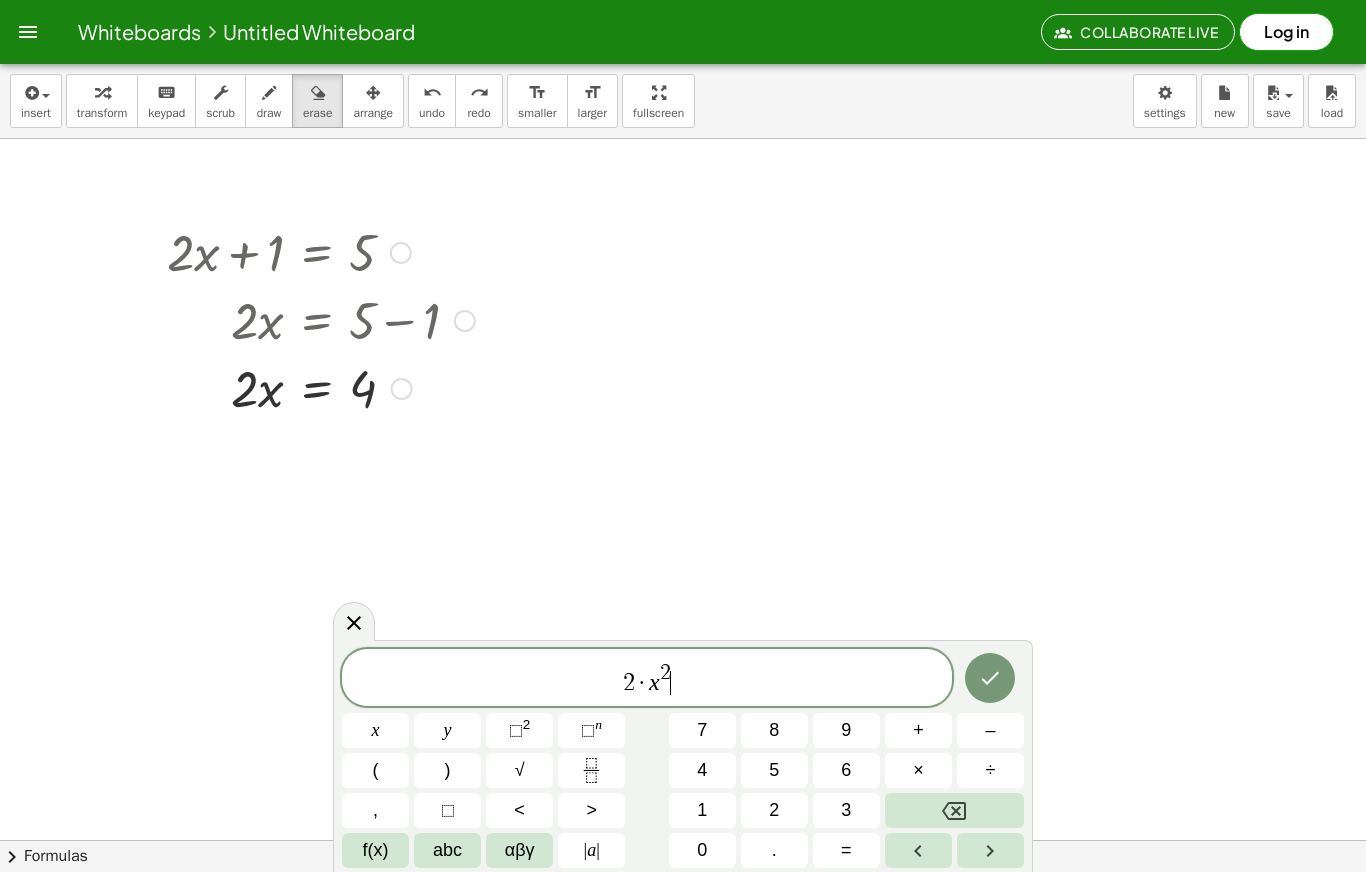 click on "–" at bounding box center [990, 730] 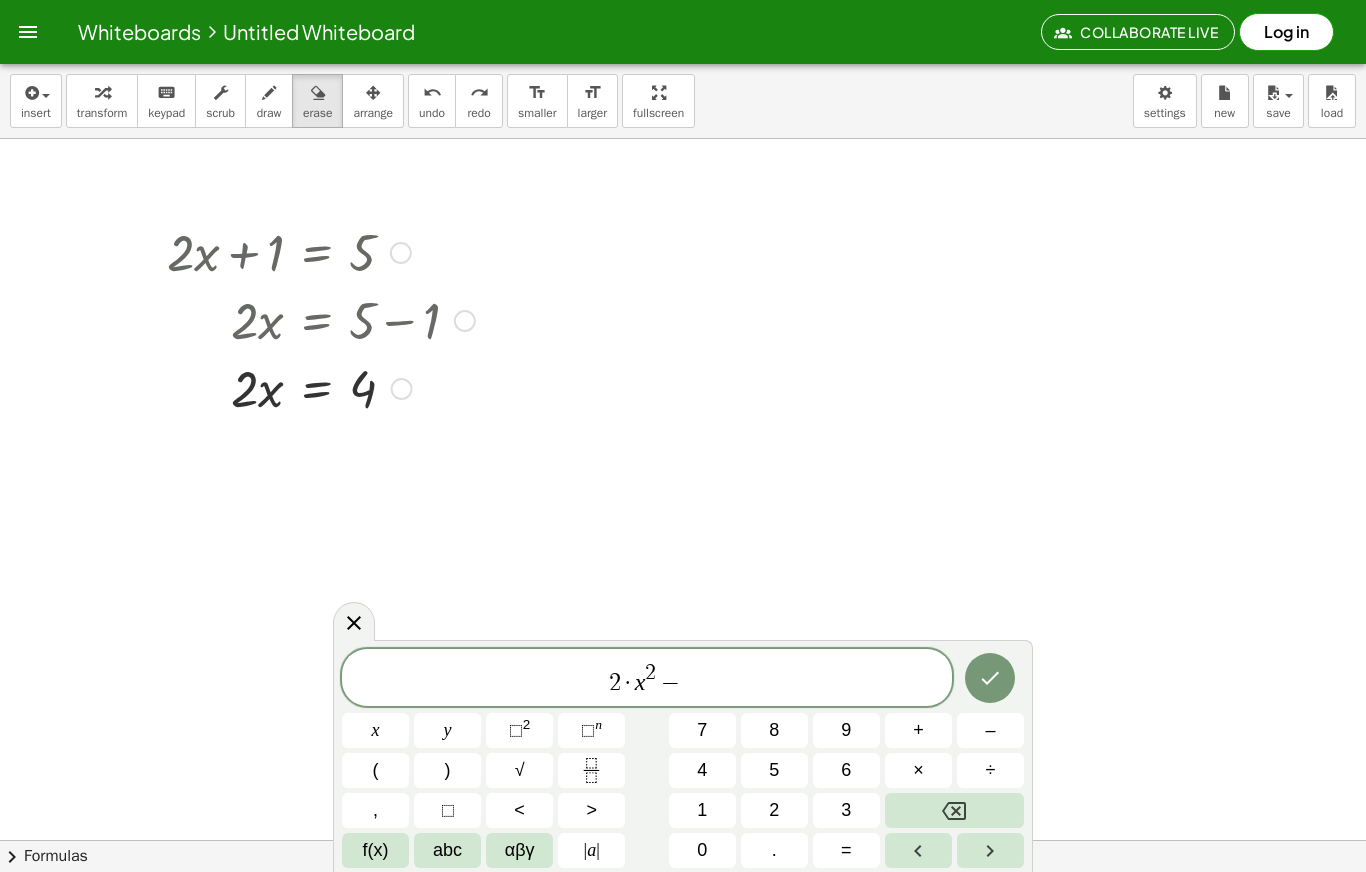 click on "6" at bounding box center [846, 770] 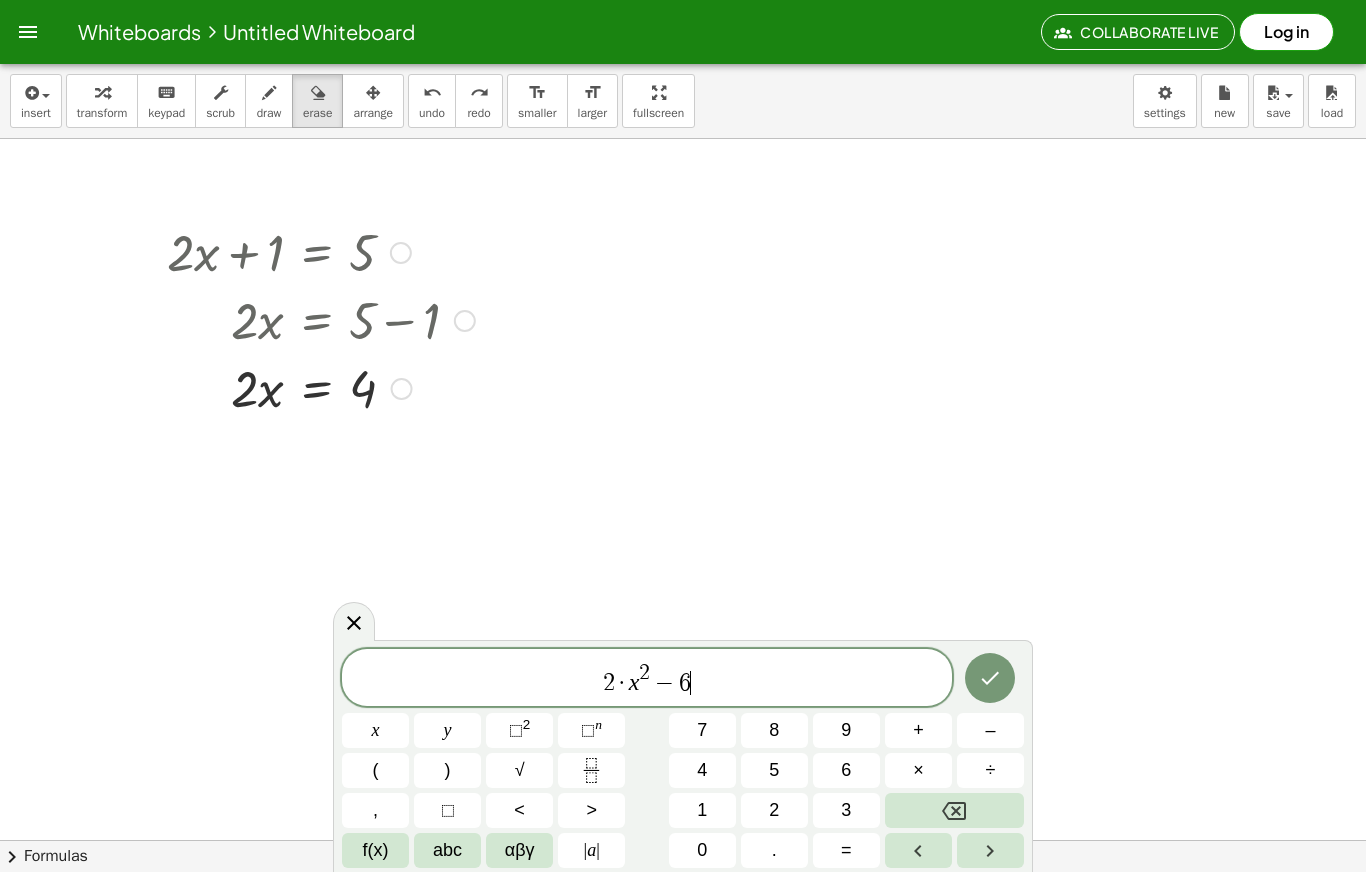 click on "x" at bounding box center [375, 730] 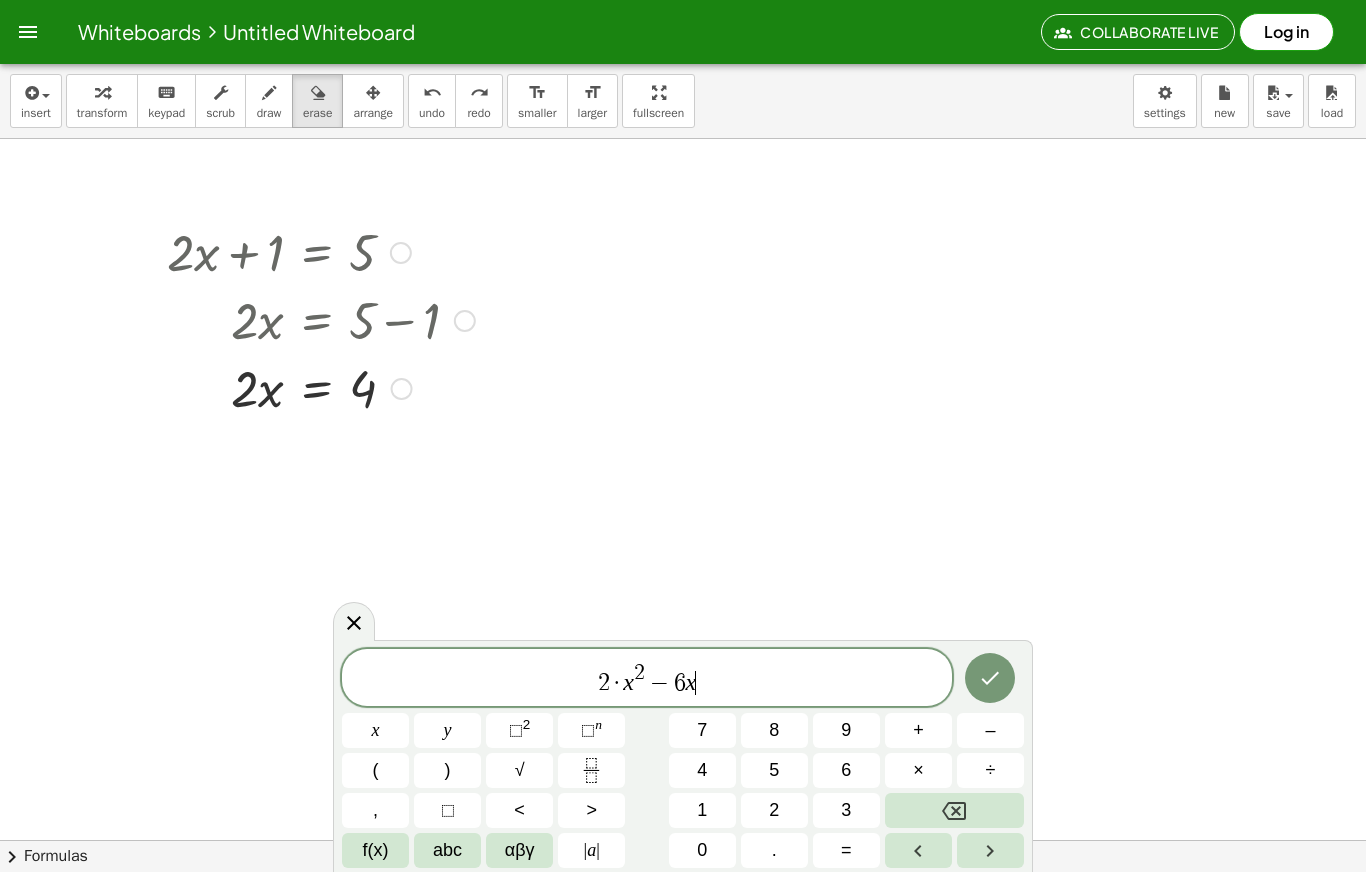 click on "–" at bounding box center [990, 730] 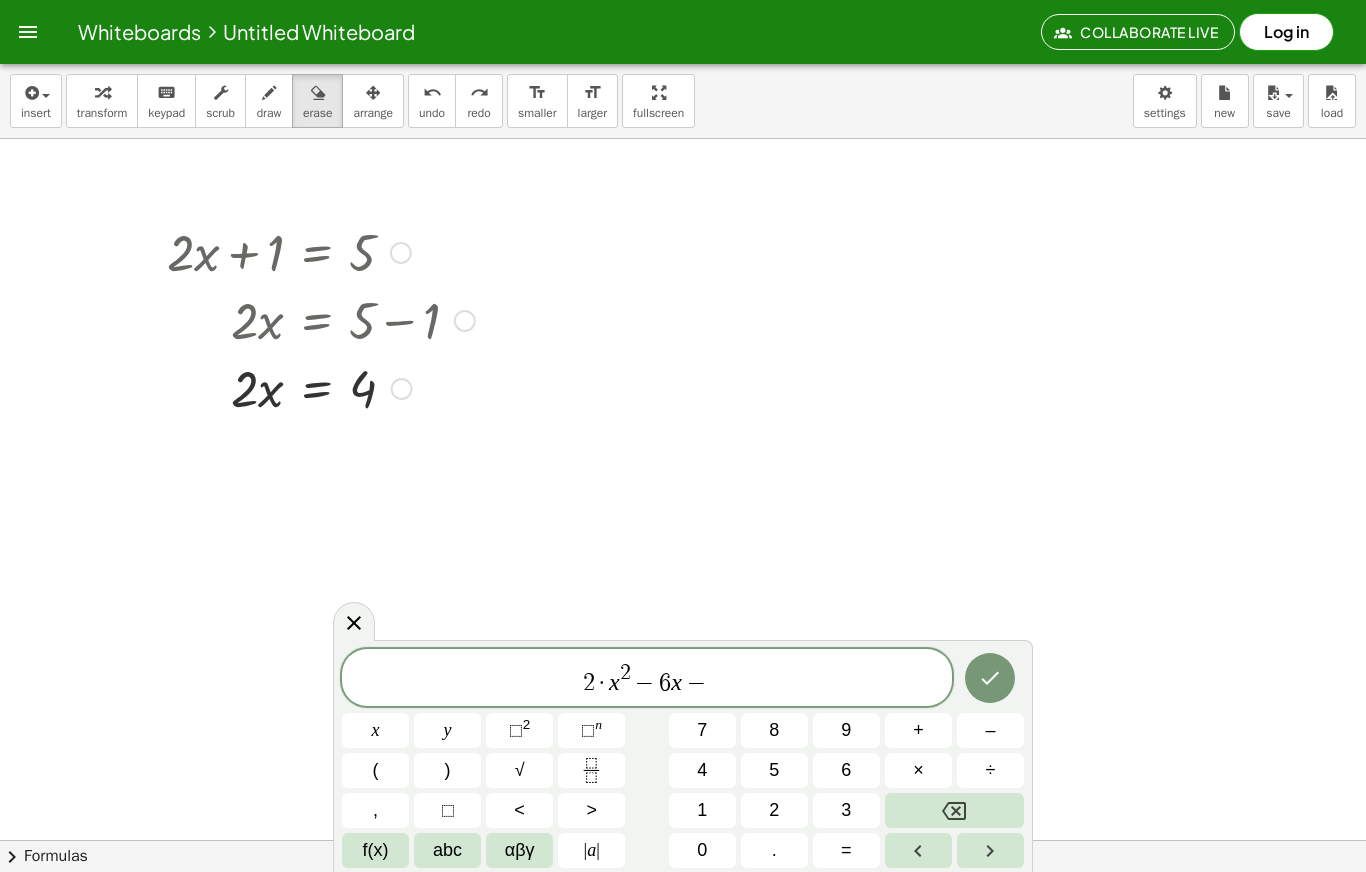 click on "8" at bounding box center [774, 730] 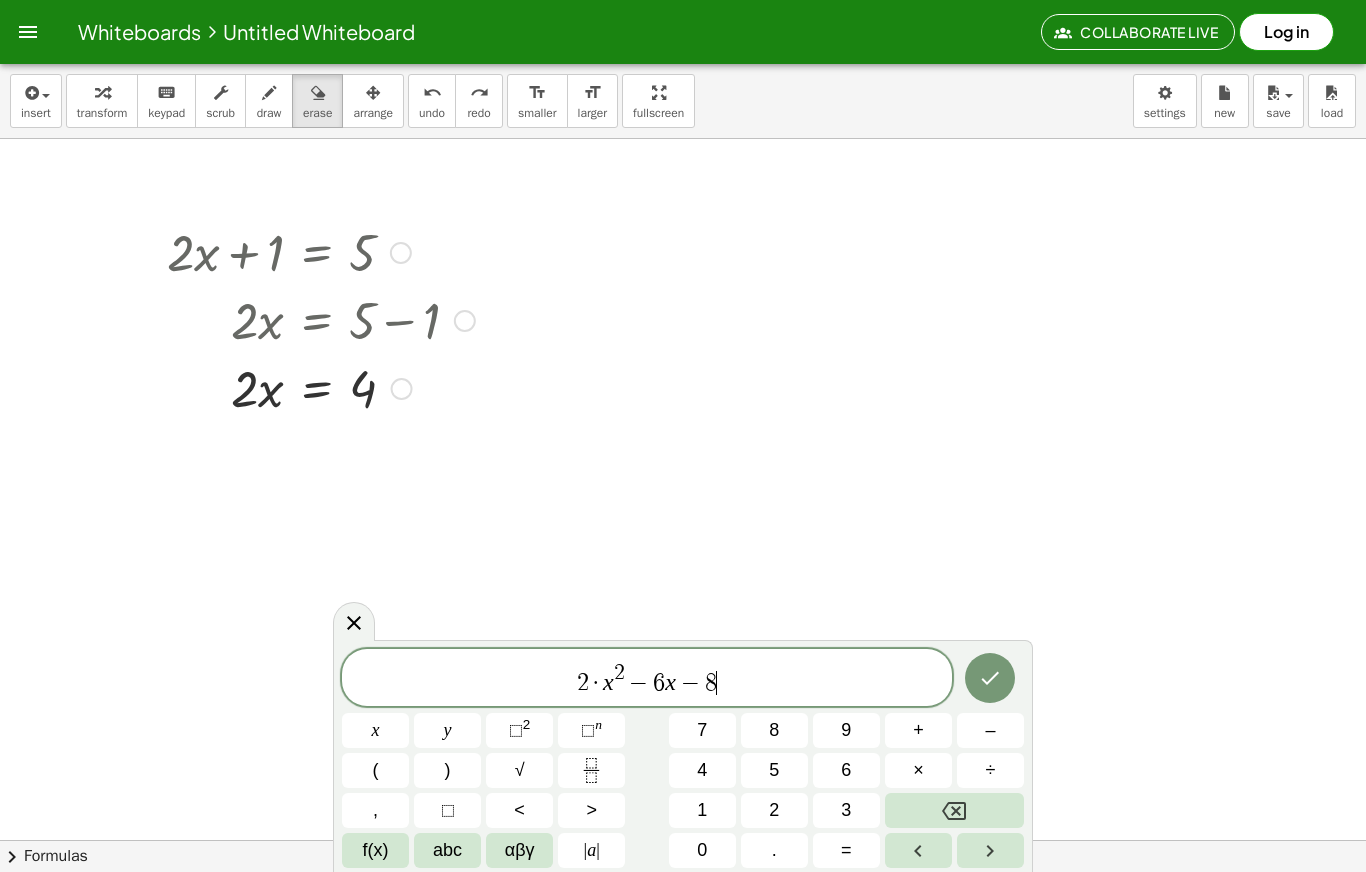 click on "=" at bounding box center [846, 850] 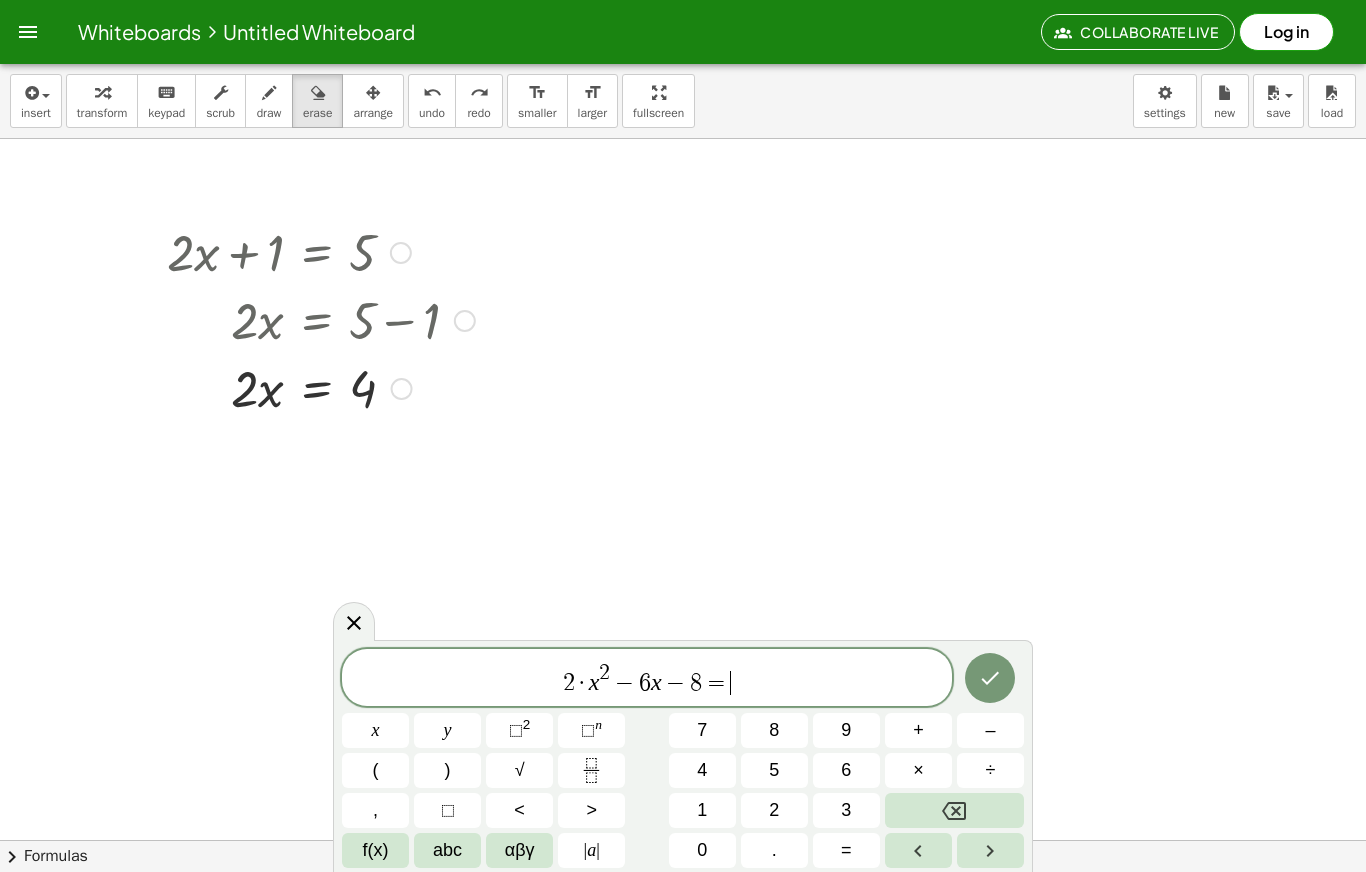 click on "0" at bounding box center (702, 850) 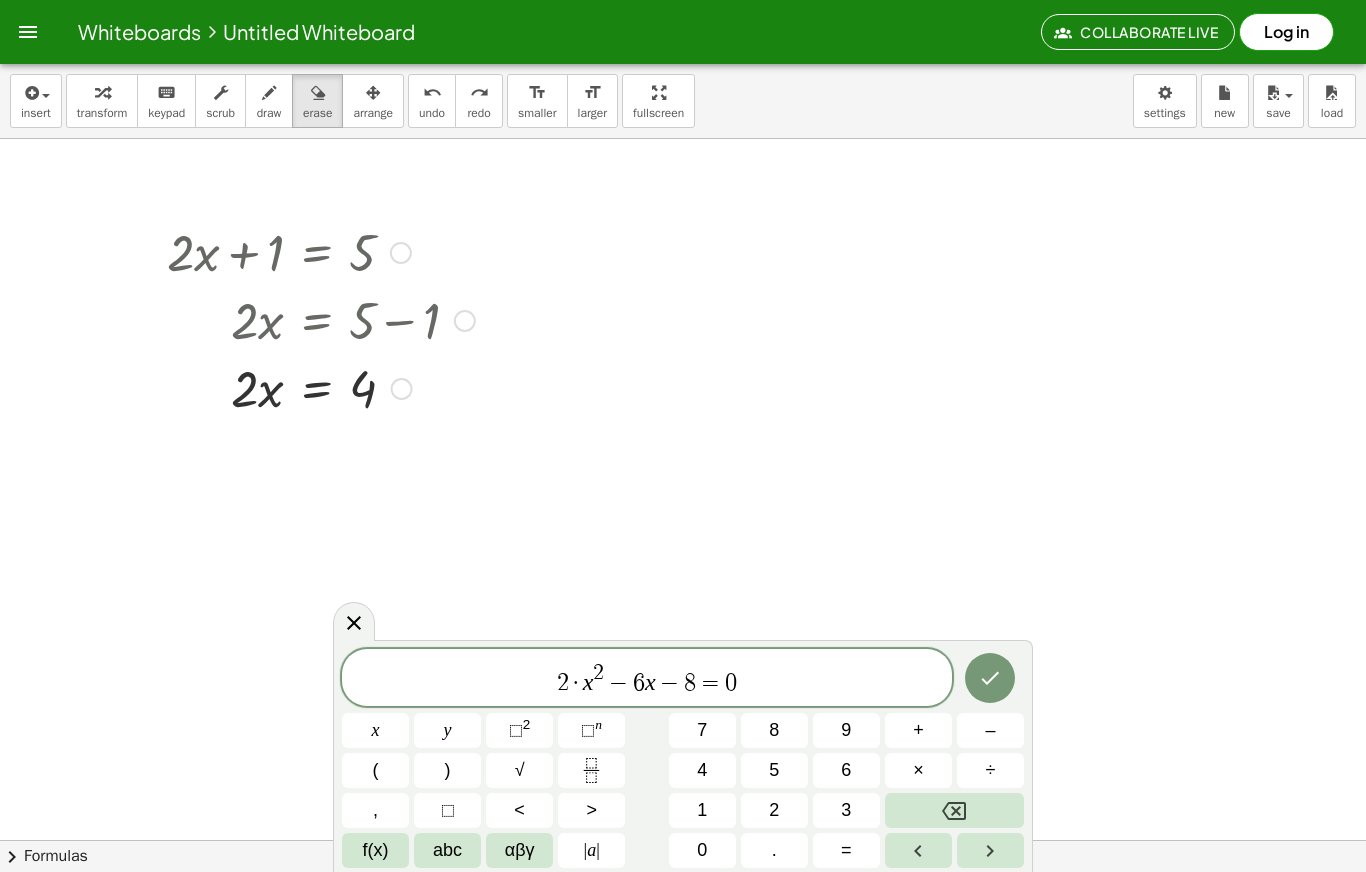 click 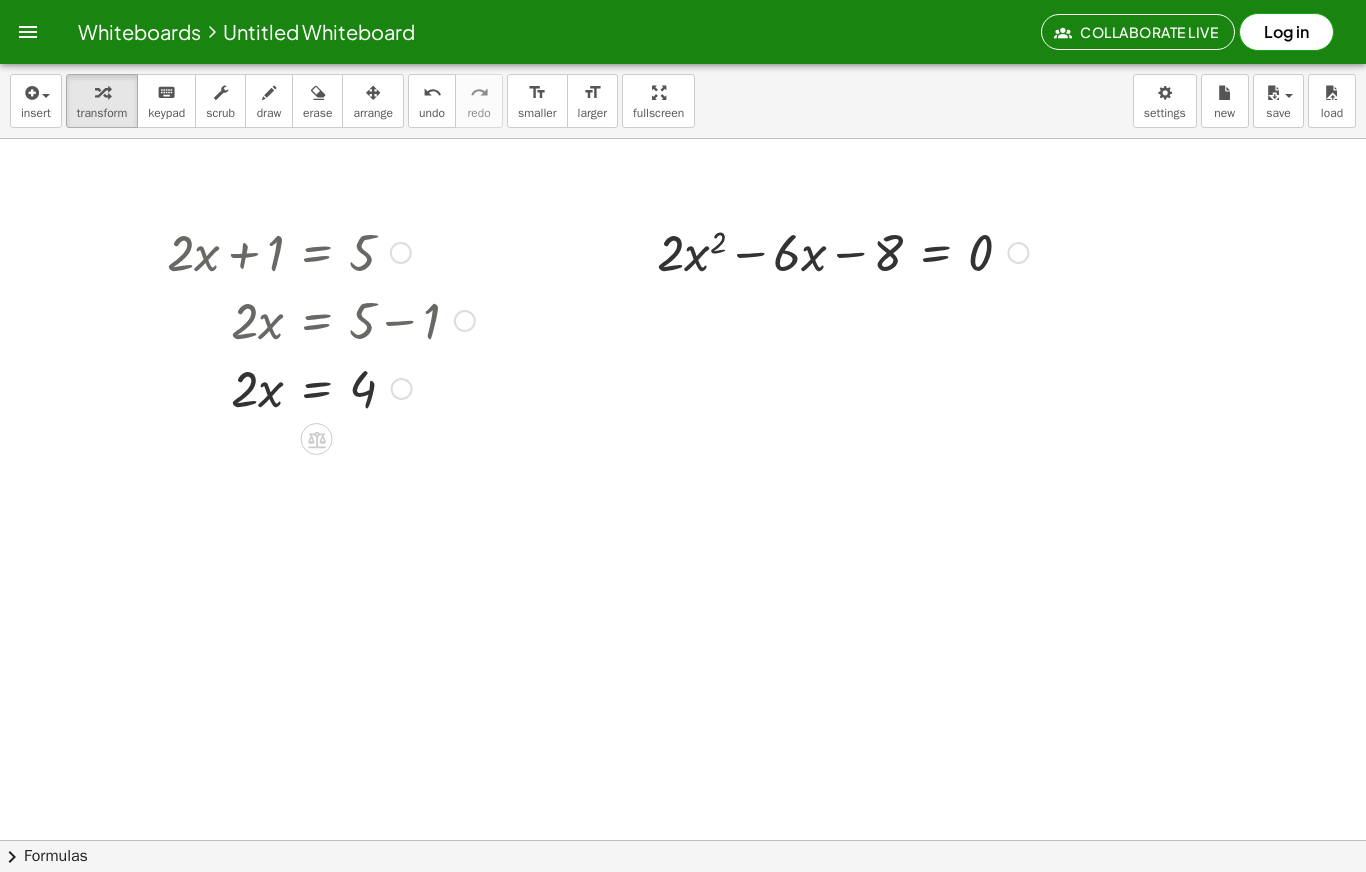 scroll, scrollTop: 0, scrollLeft: 0, axis: both 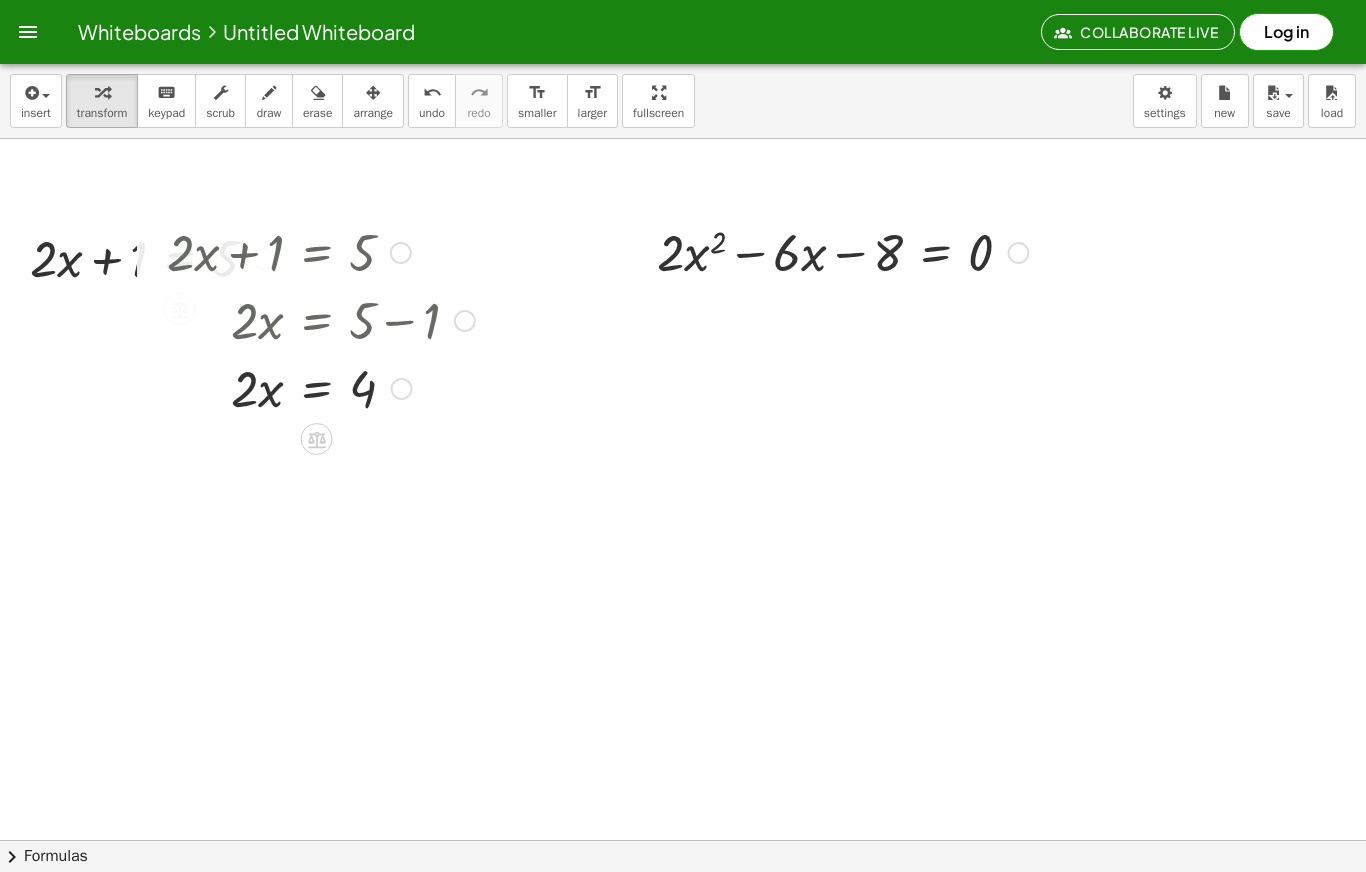 click on "chevron_right  Formulas" 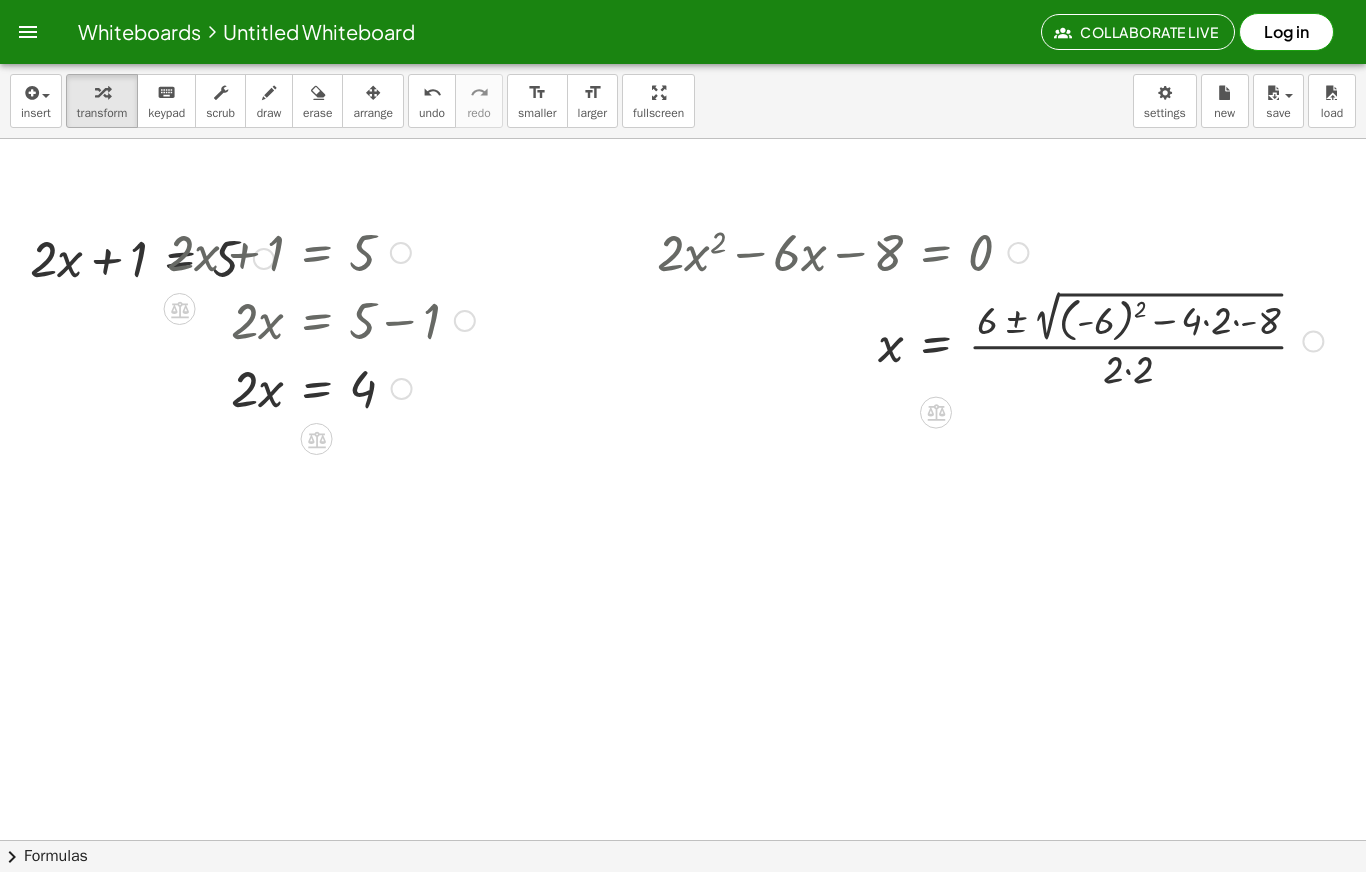 click at bounding box center (990, 251) 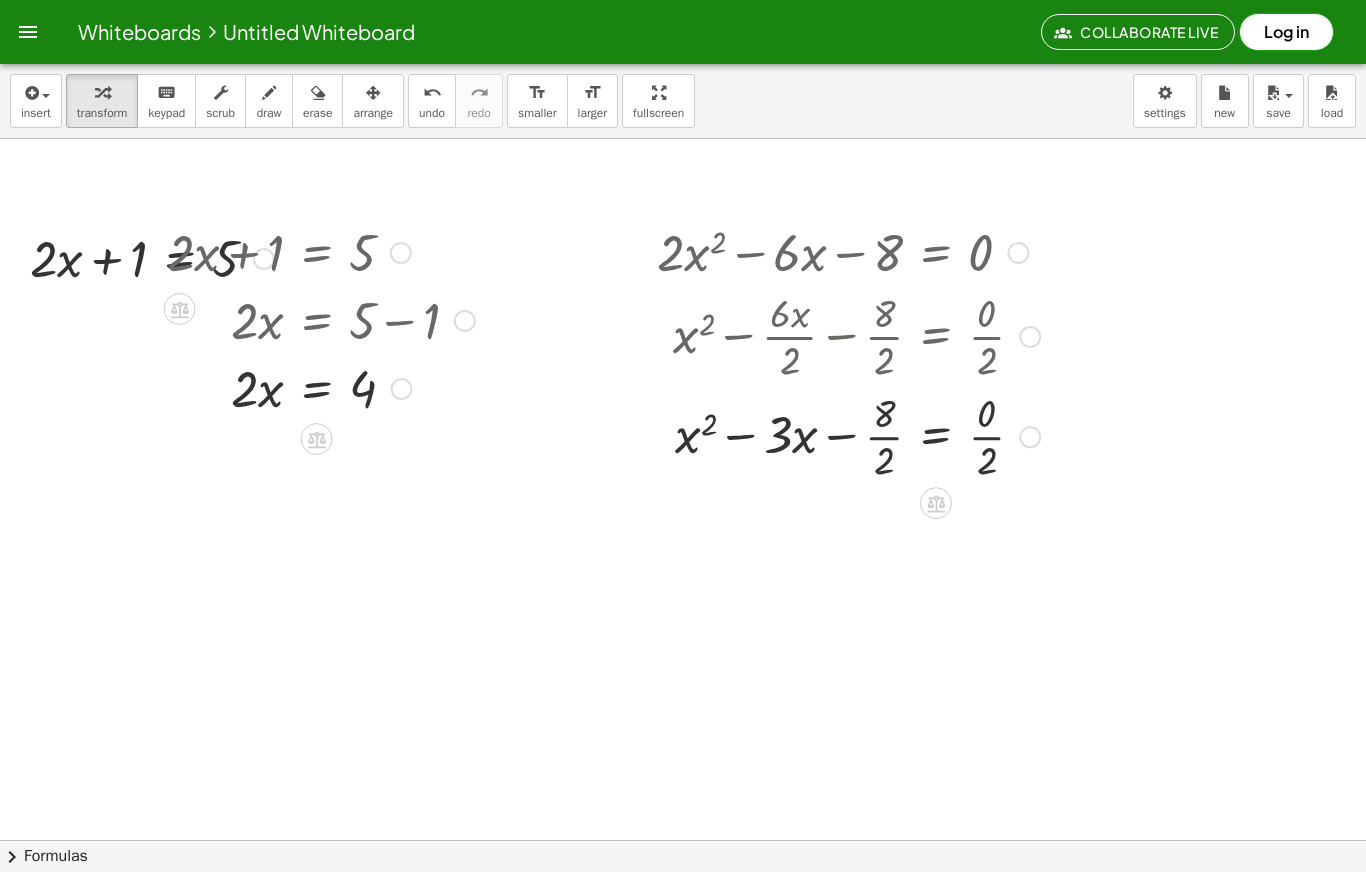 click at bounding box center [847, 335] 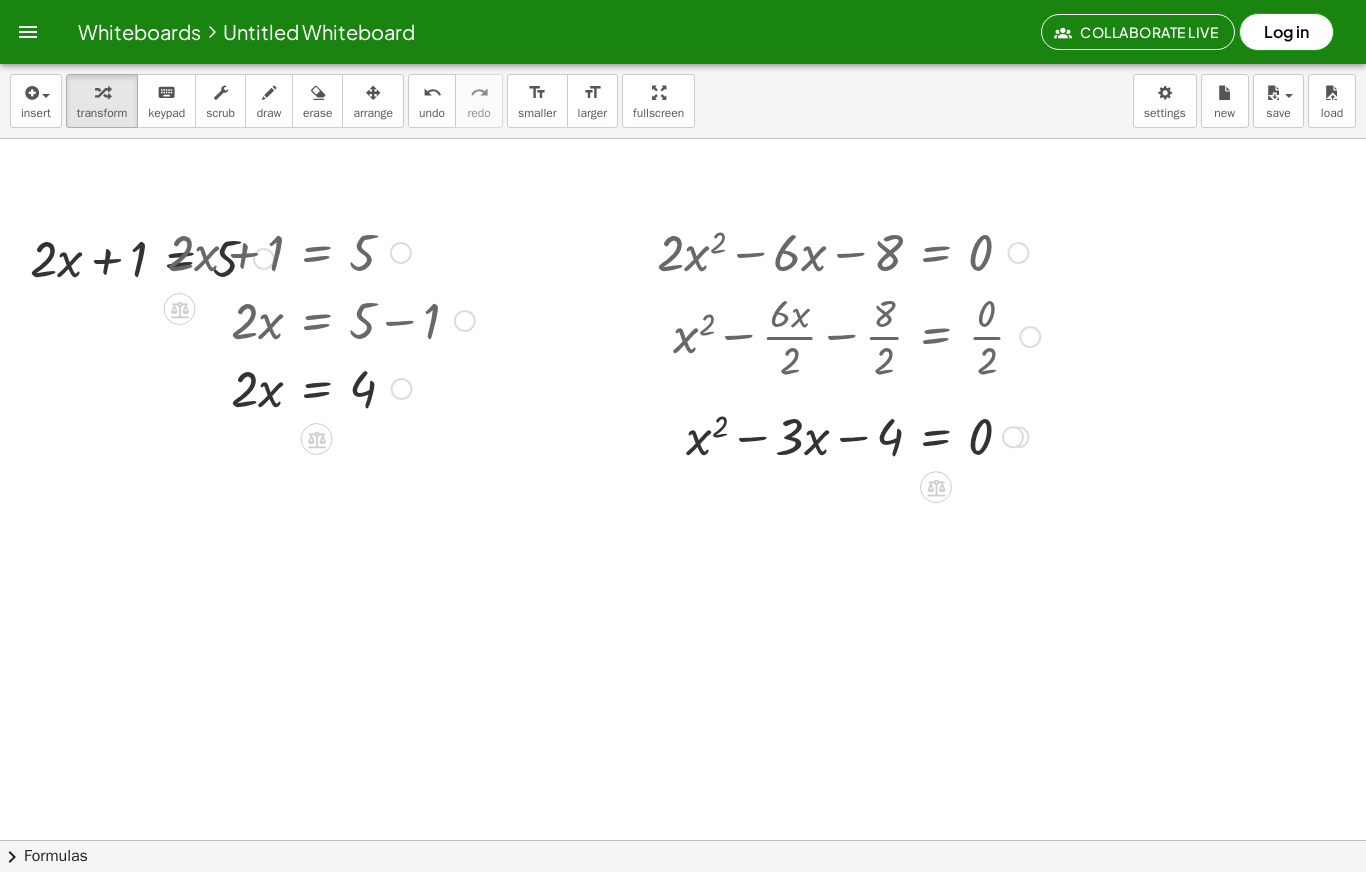 click on "chevron_right  Formulas" 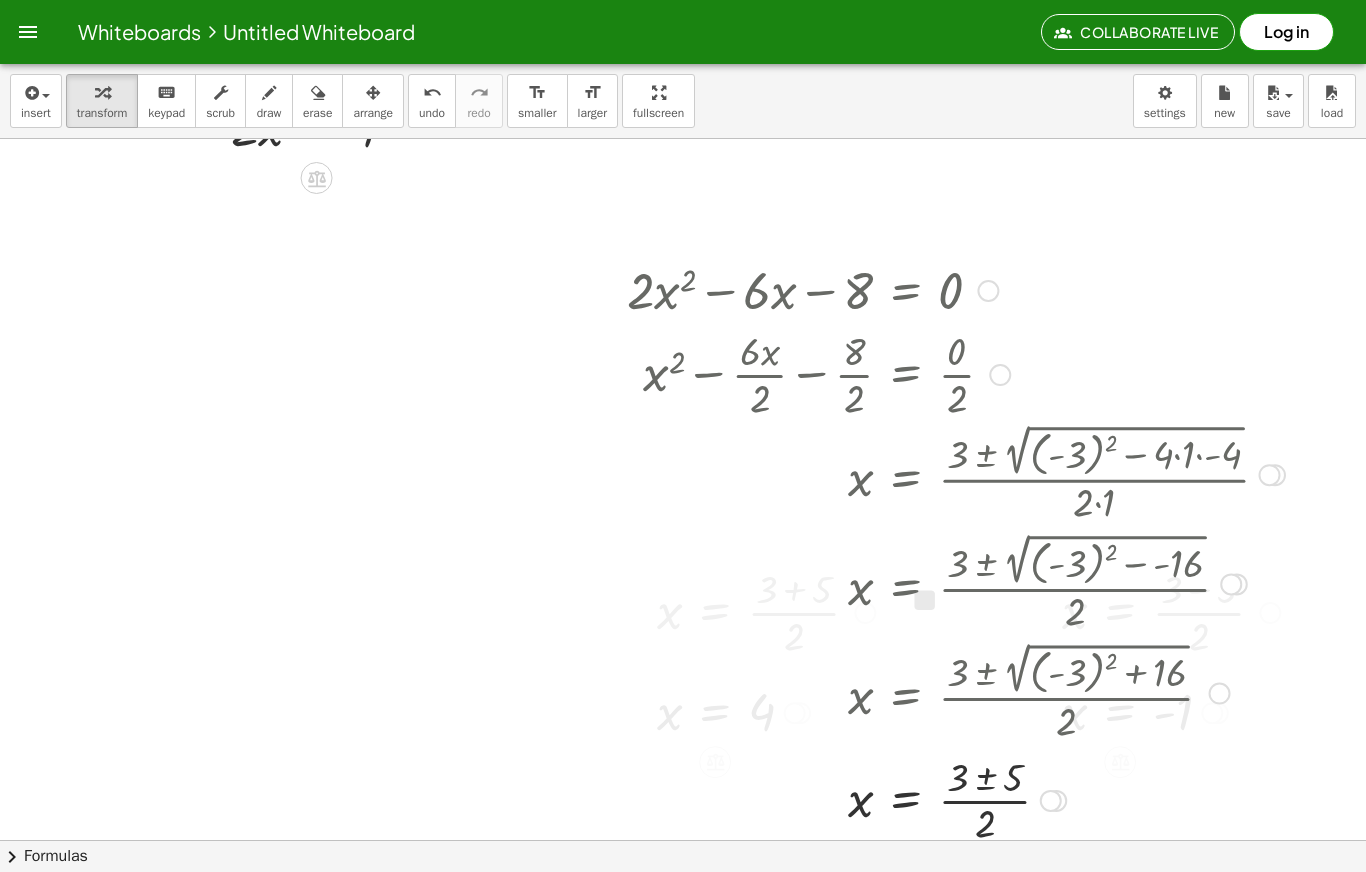 scroll, scrollTop: 257, scrollLeft: 0, axis: vertical 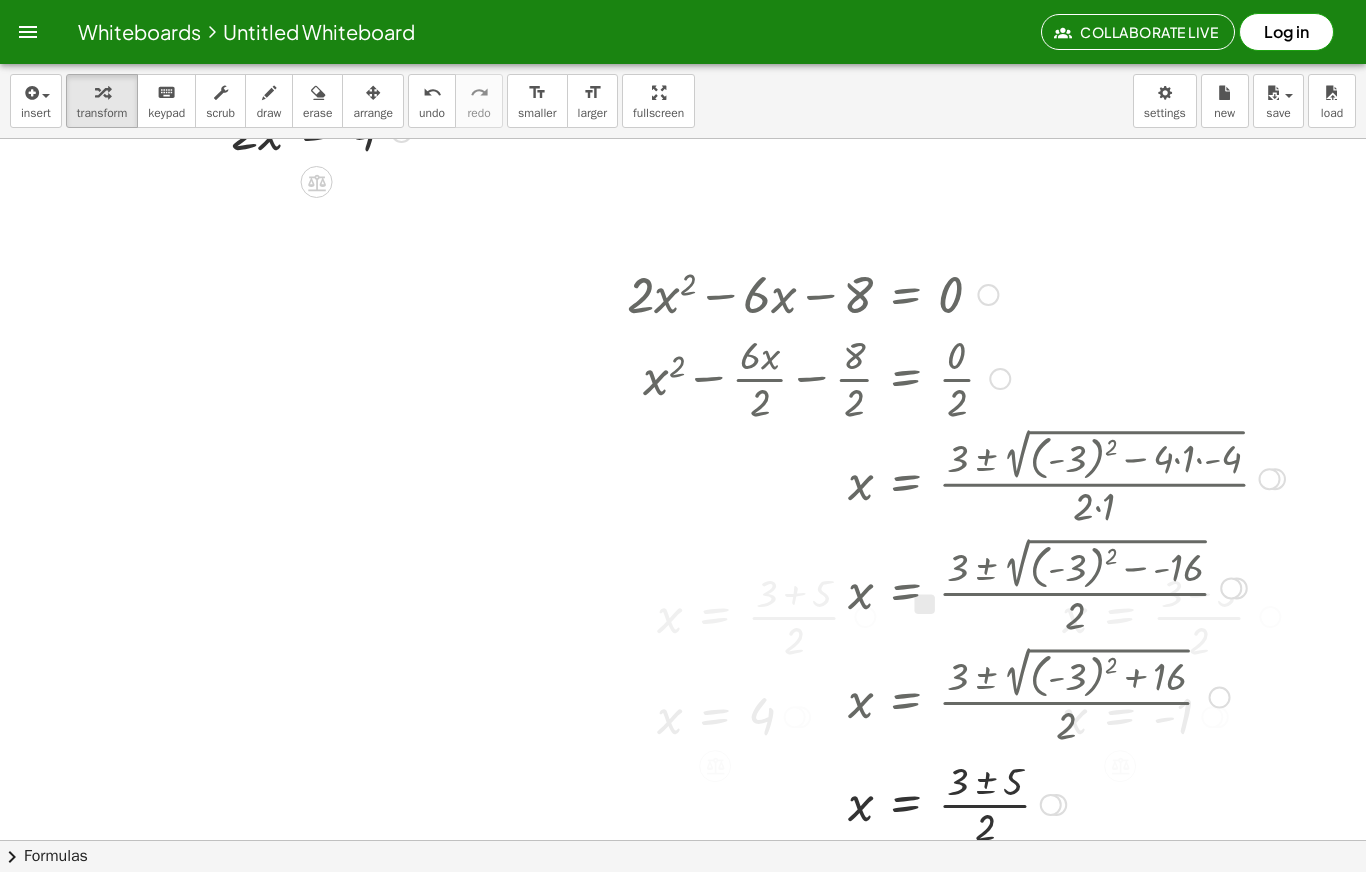 click at bounding box center (964, 586) 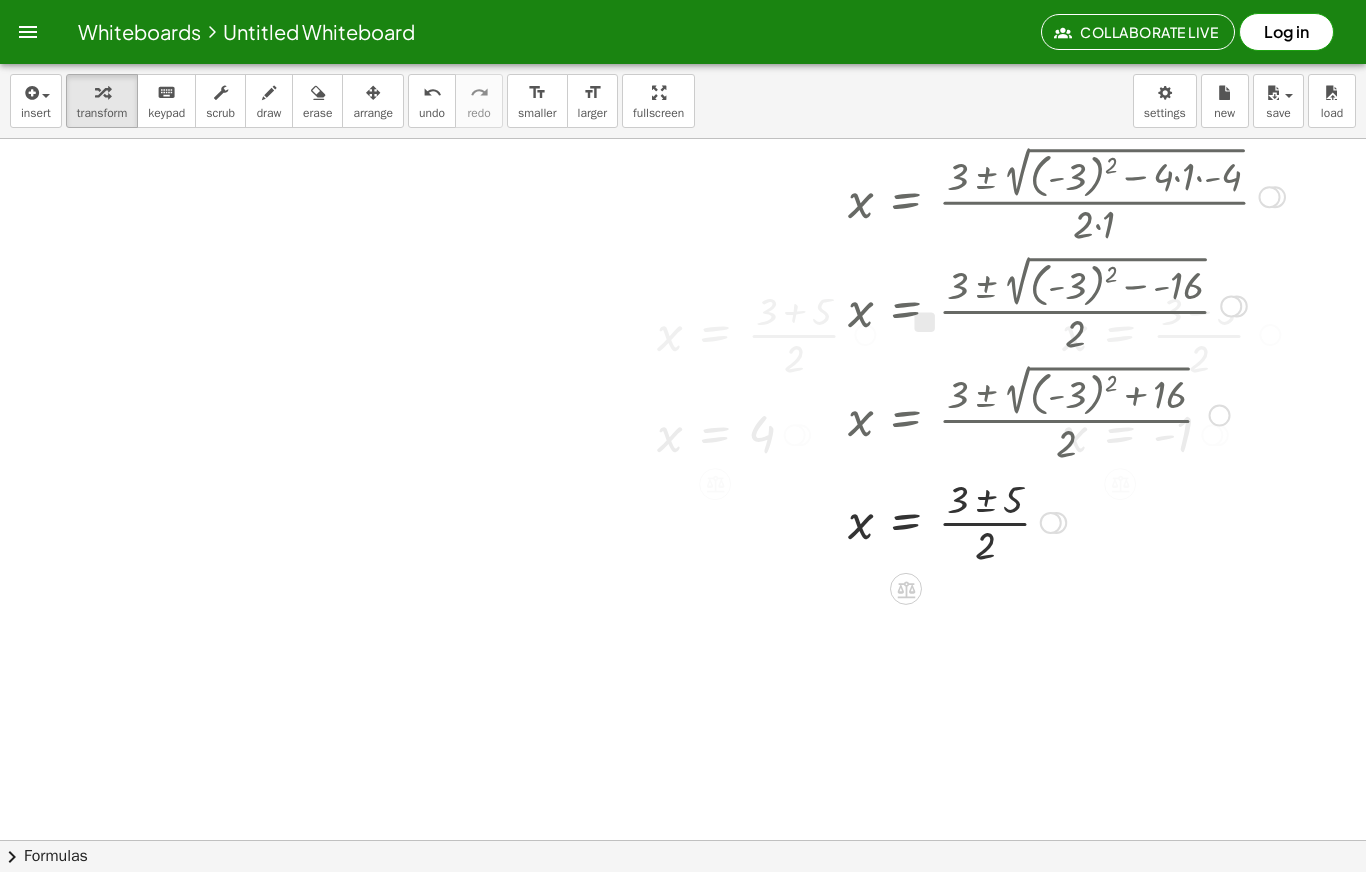 scroll, scrollTop: 539, scrollLeft: 0, axis: vertical 